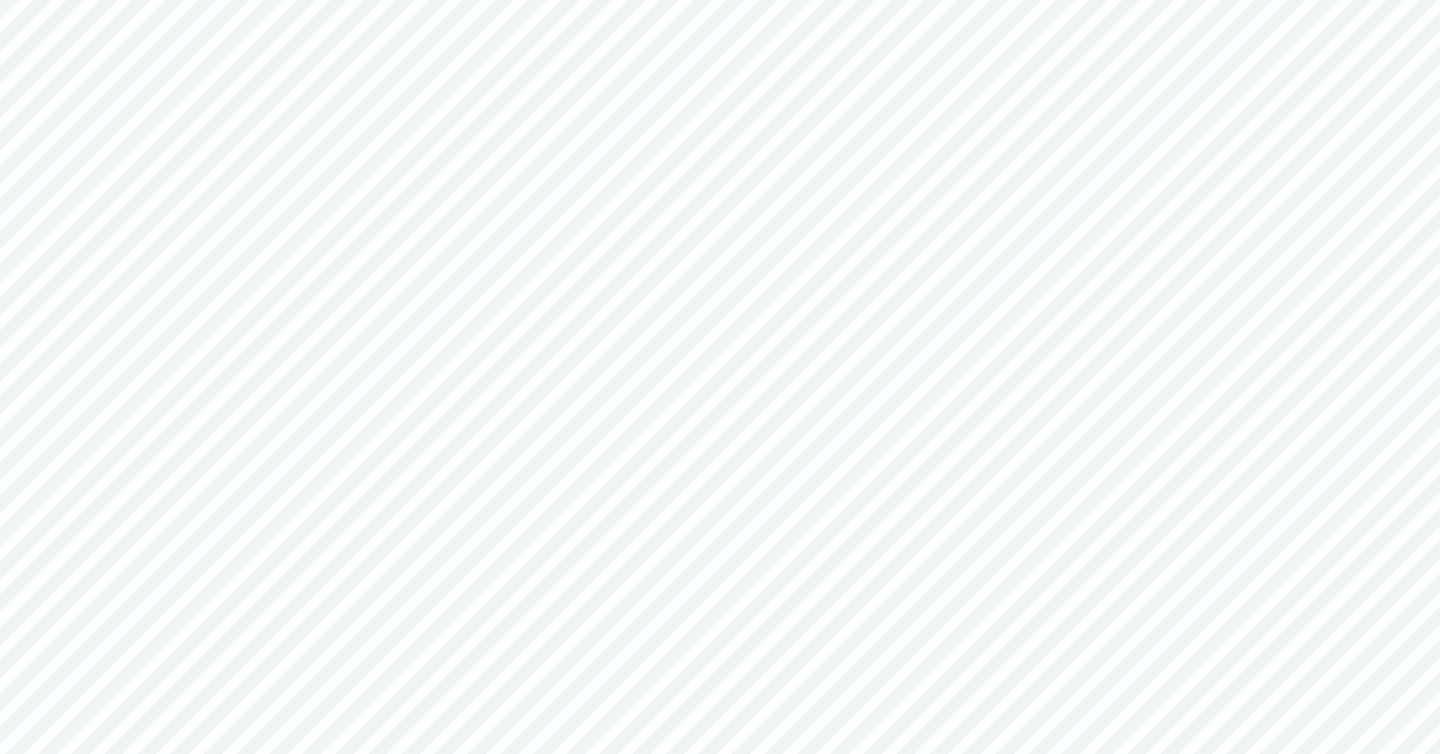 scroll, scrollTop: 0, scrollLeft: 0, axis: both 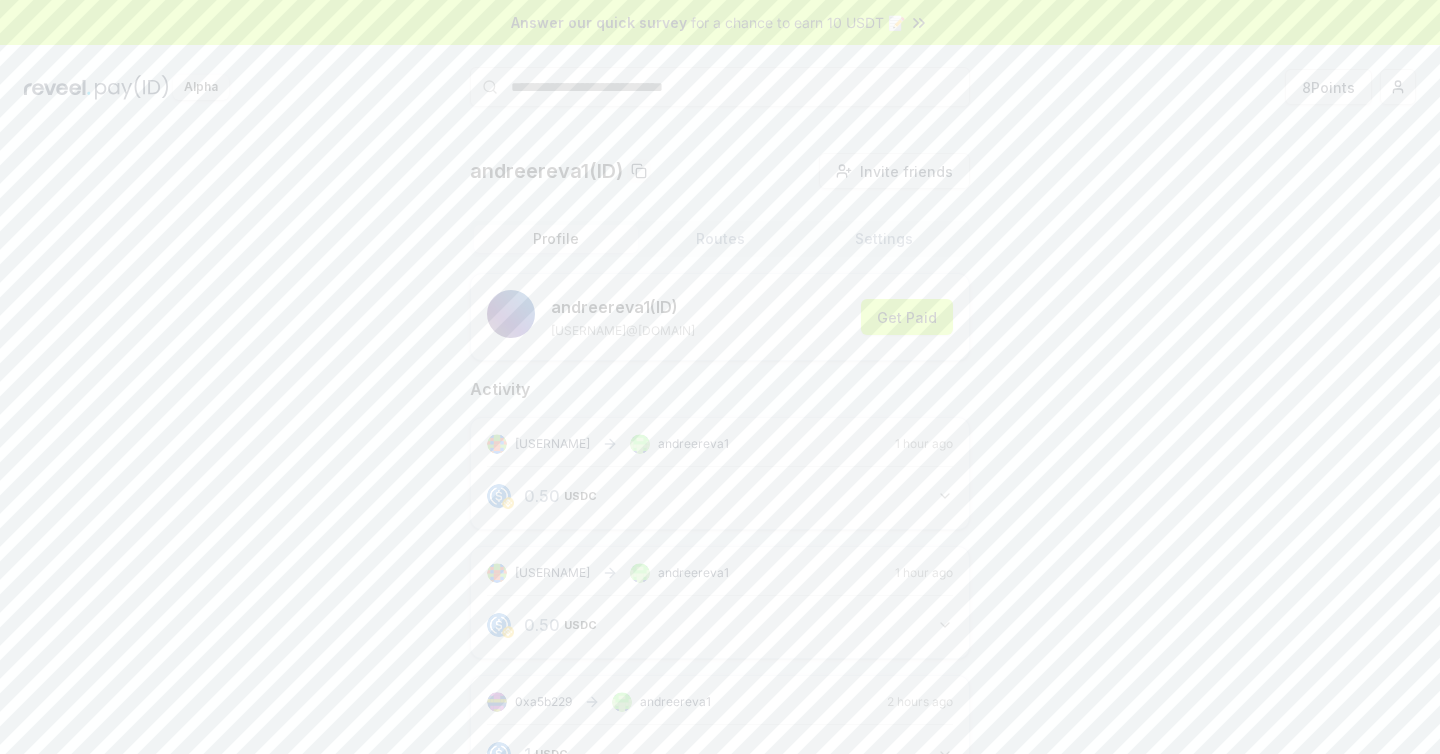 click on "Routes" at bounding box center [720, 239] 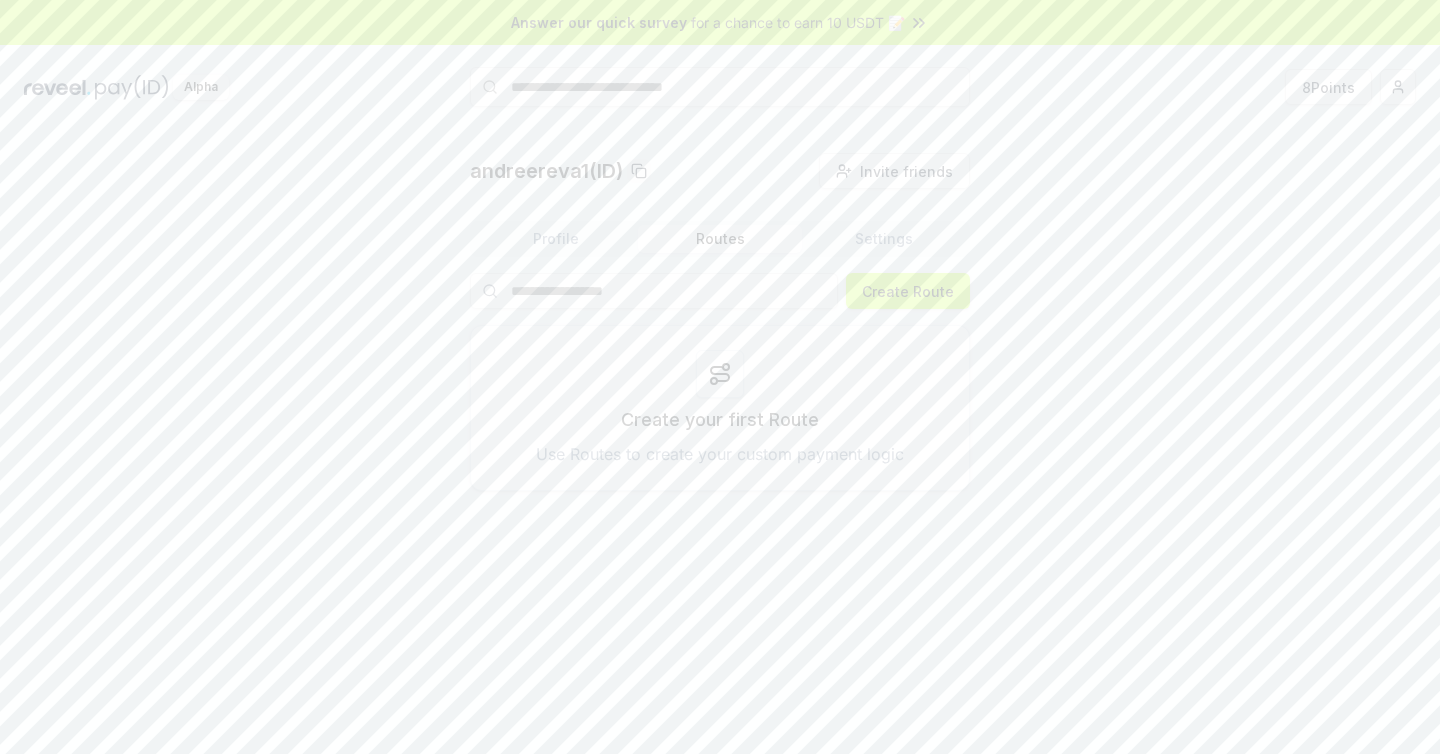 click on "Profile Routes Settings" at bounding box center [720, 239] 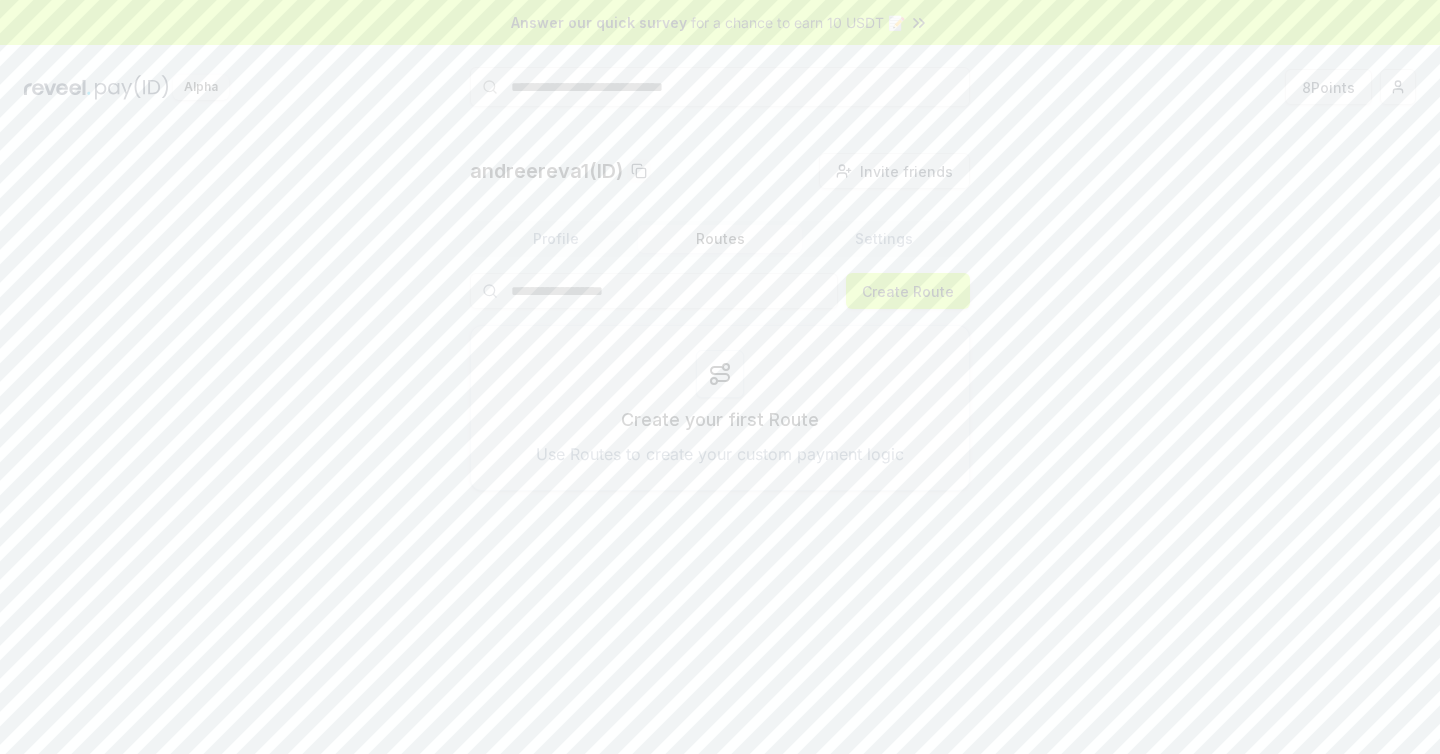 click on "Routes" at bounding box center [720, 239] 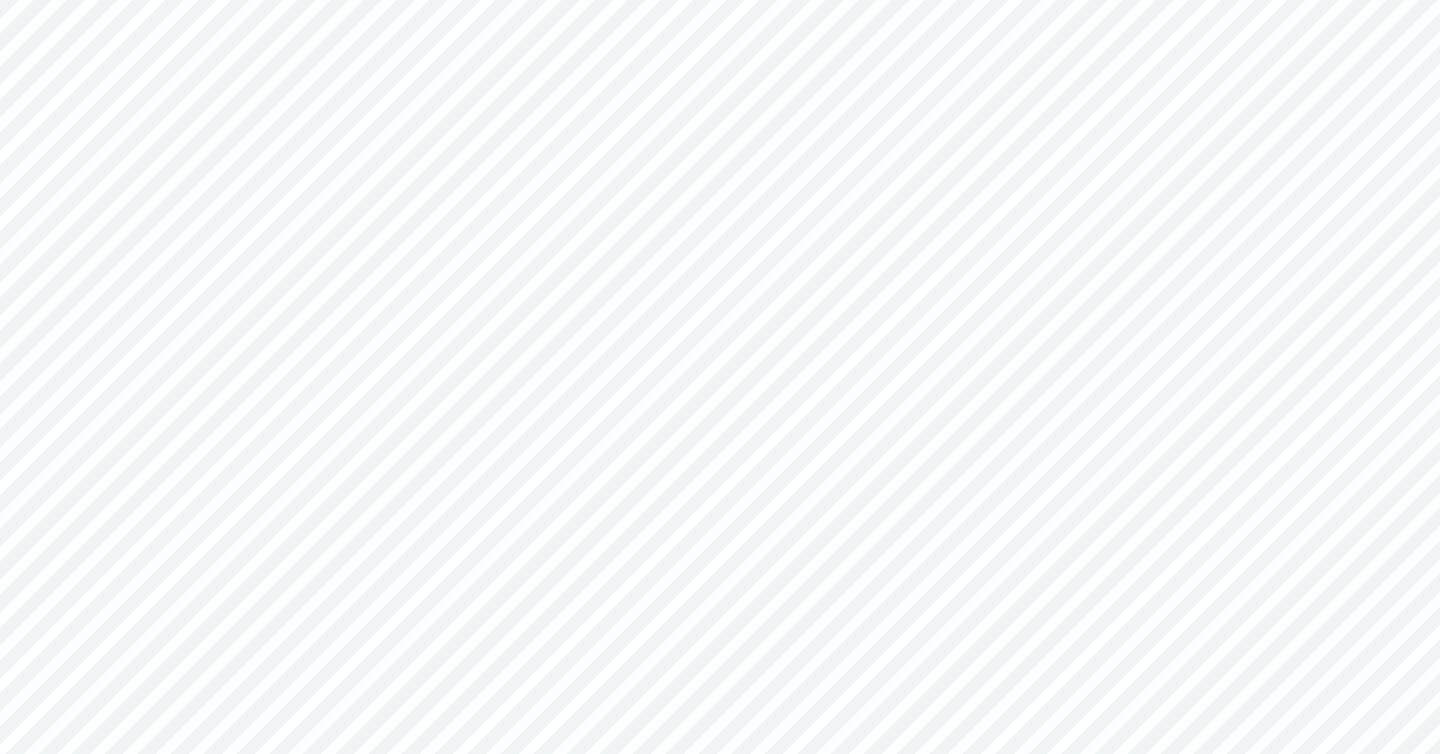 scroll, scrollTop: 0, scrollLeft: 0, axis: both 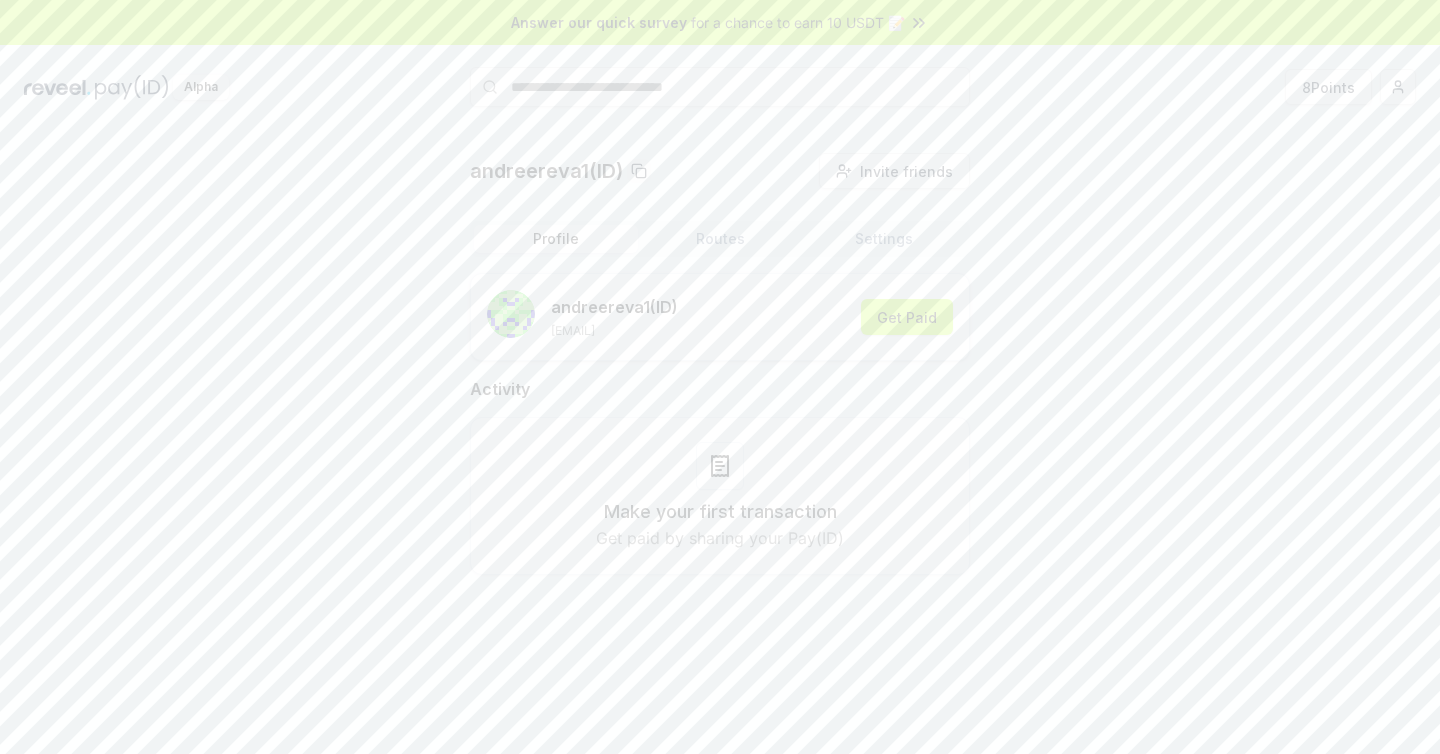 click on "Routes" at bounding box center (720, 239) 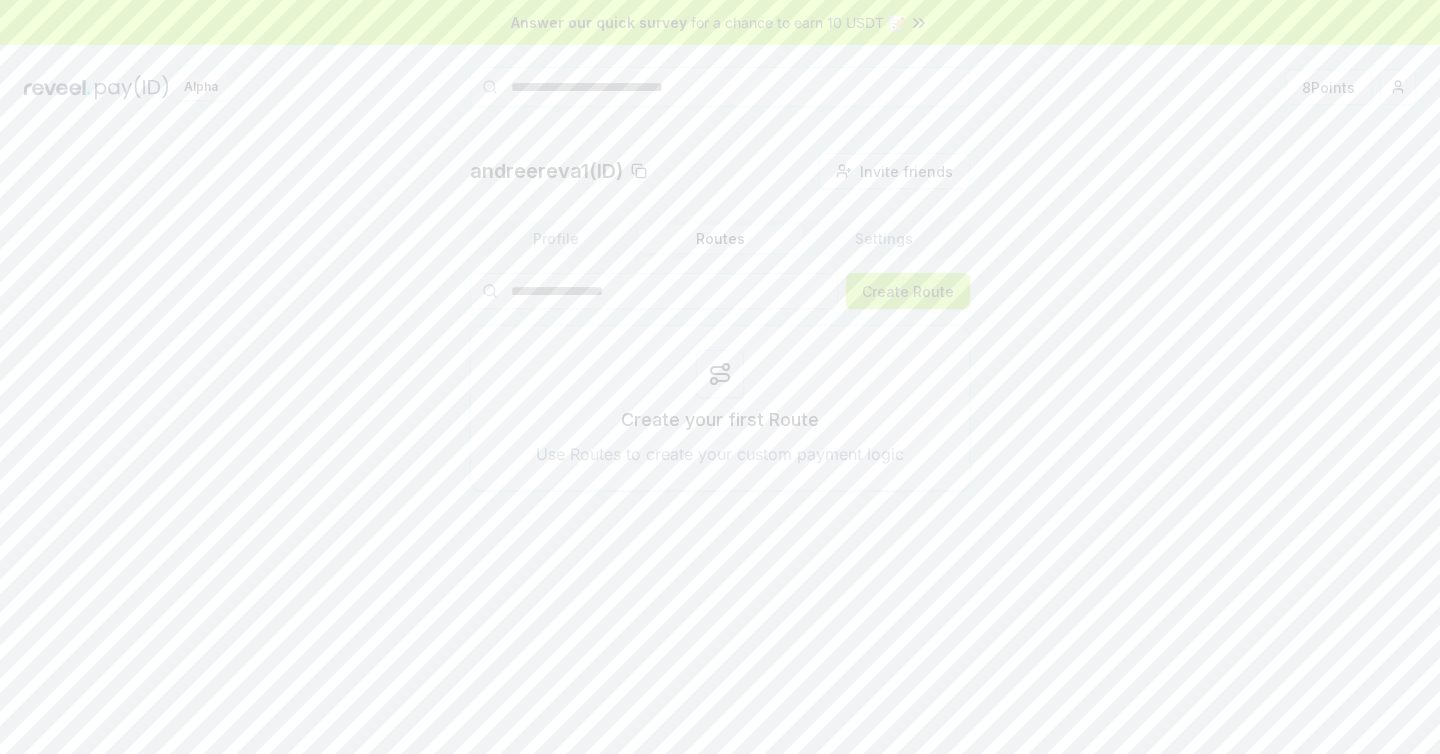 click on "Create Route" at bounding box center (908, 291) 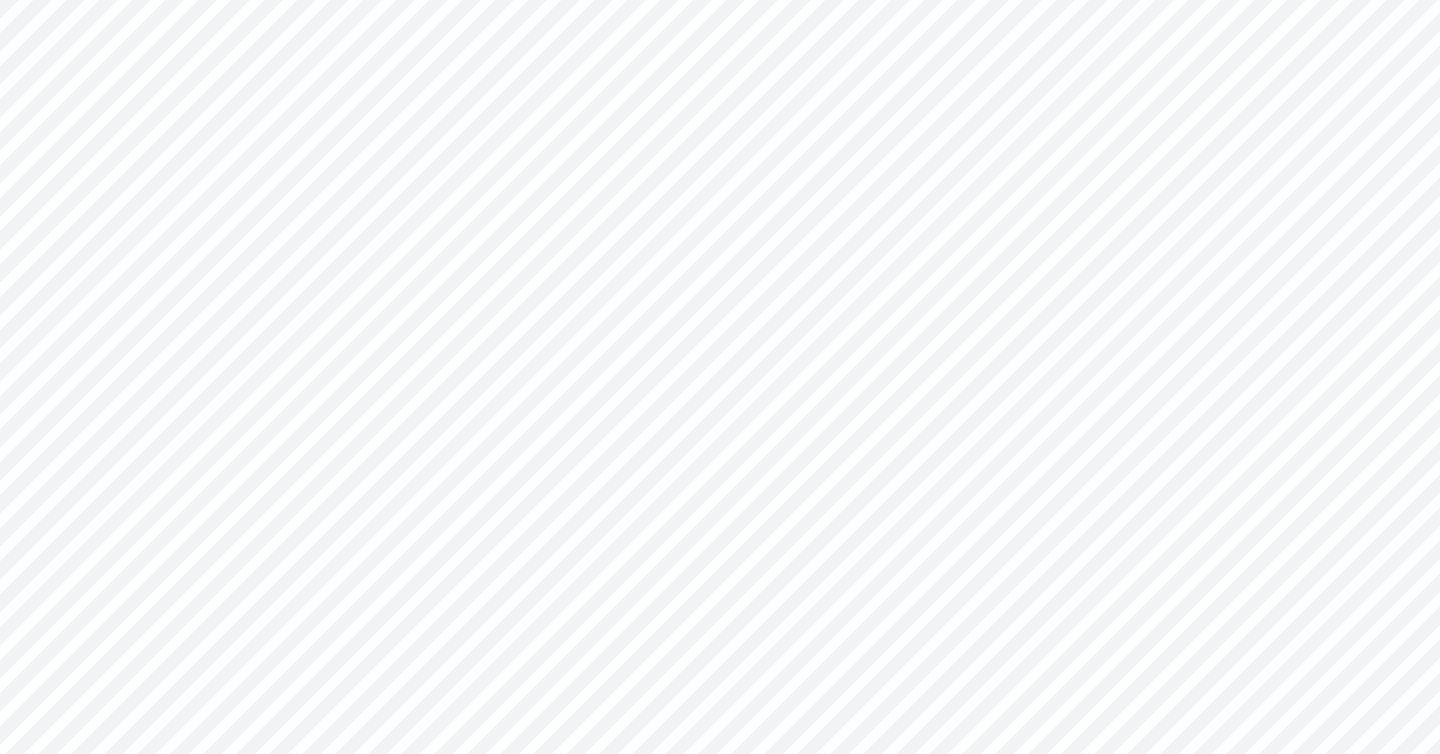 scroll, scrollTop: 0, scrollLeft: 0, axis: both 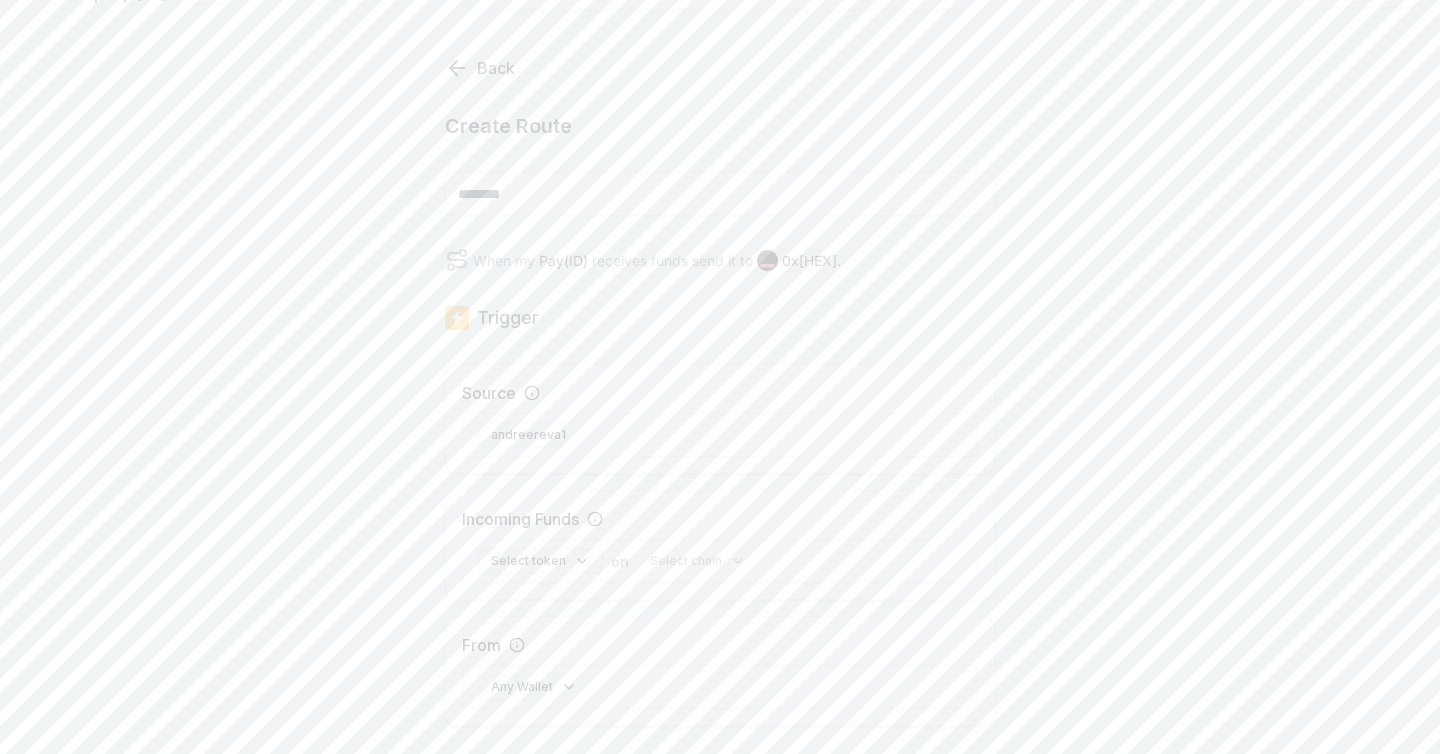 click on "Select token" at bounding box center [540, 561] 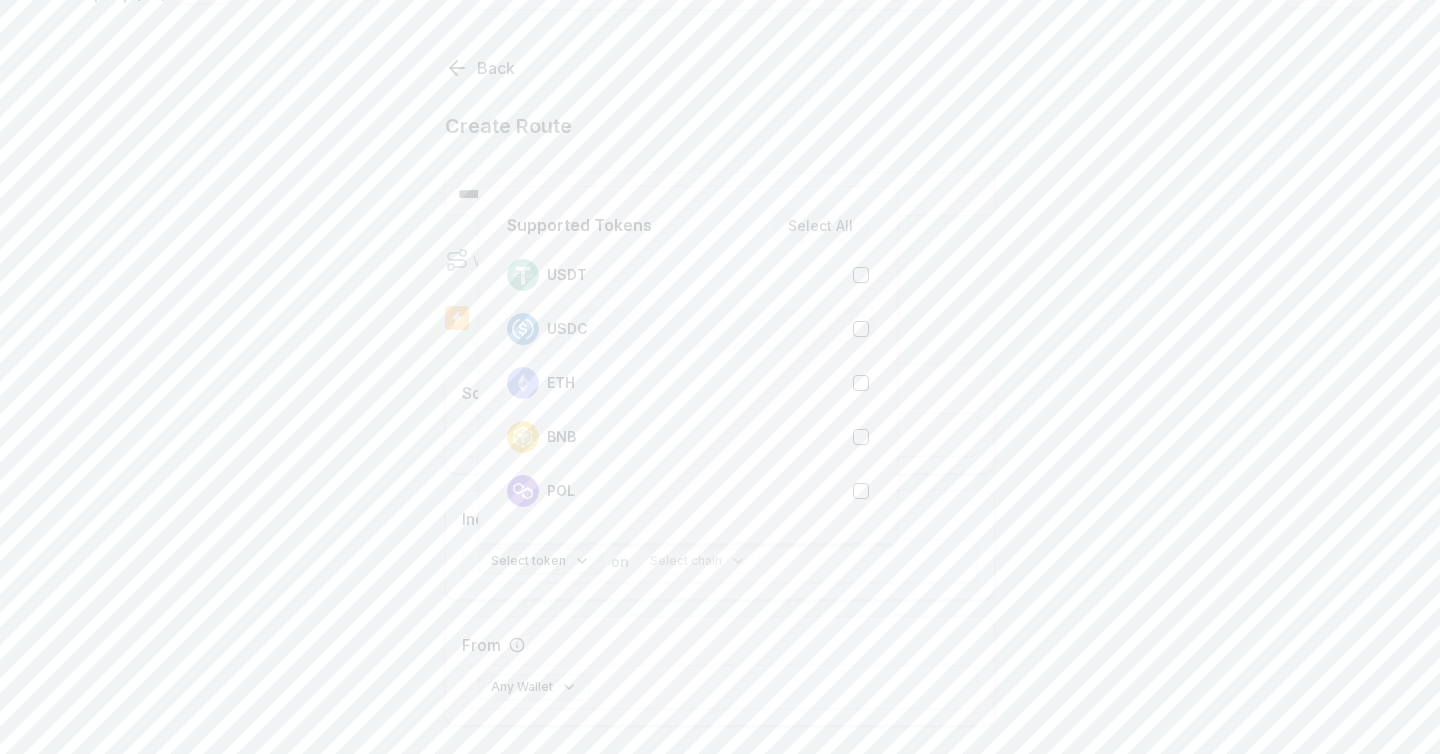 click on "USDC" at bounding box center [688, 329] 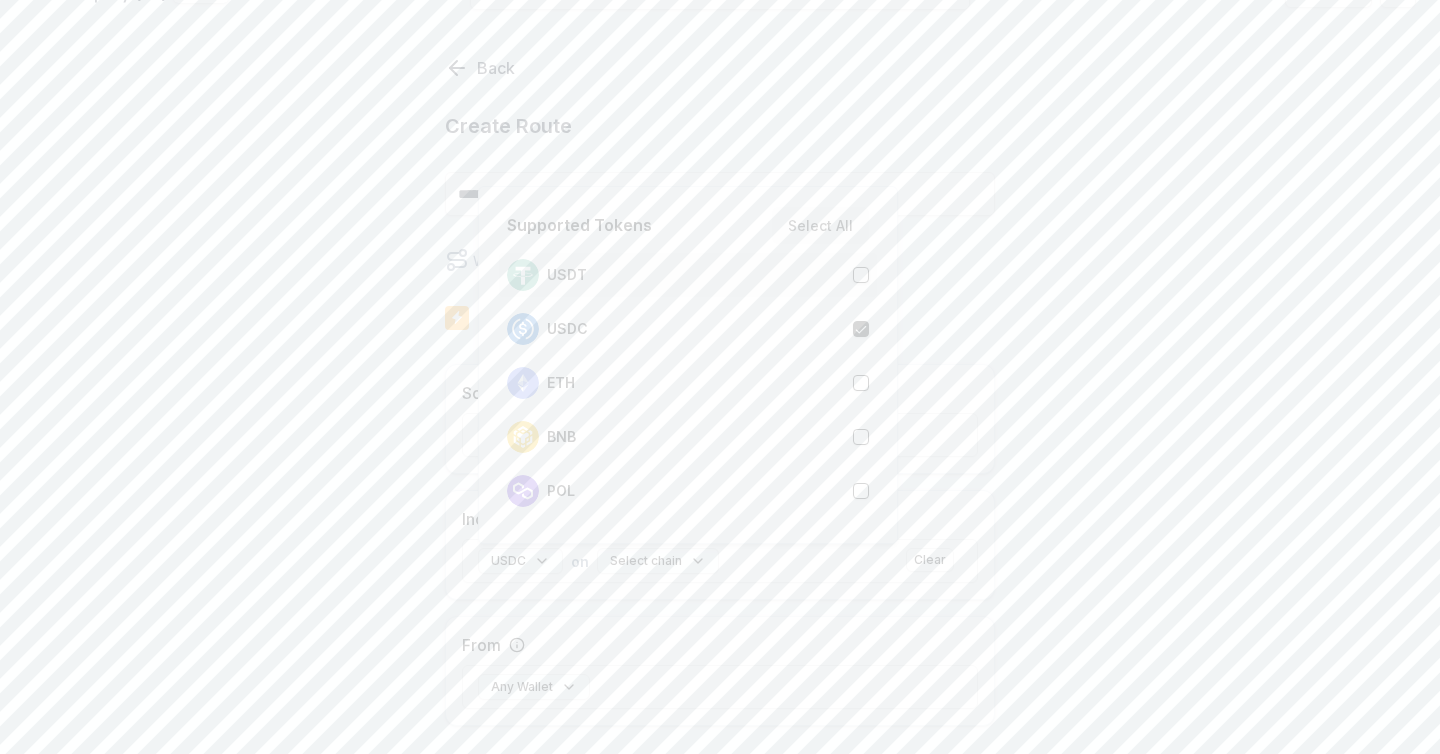 click on "USDT" at bounding box center (688, 275) 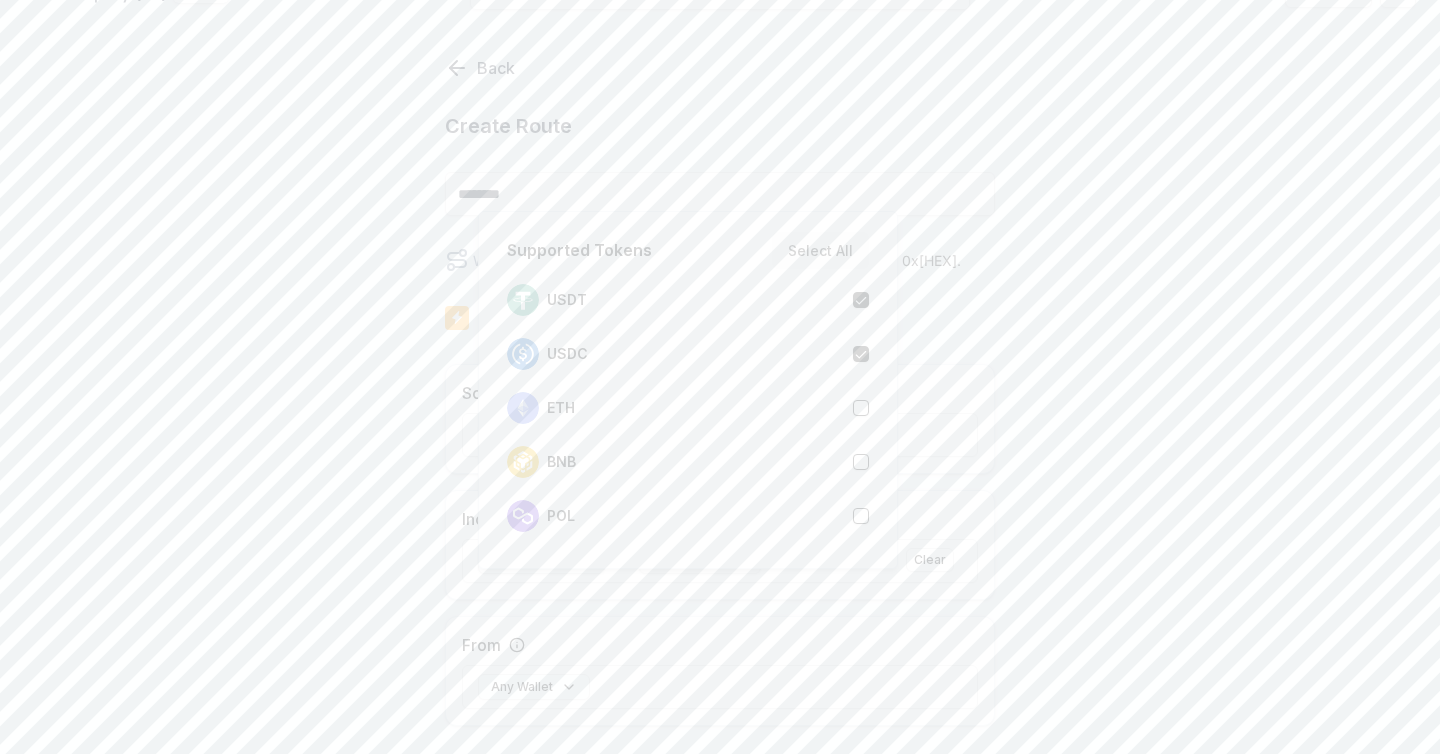 click on "Select chain" at bounding box center [700, 561] 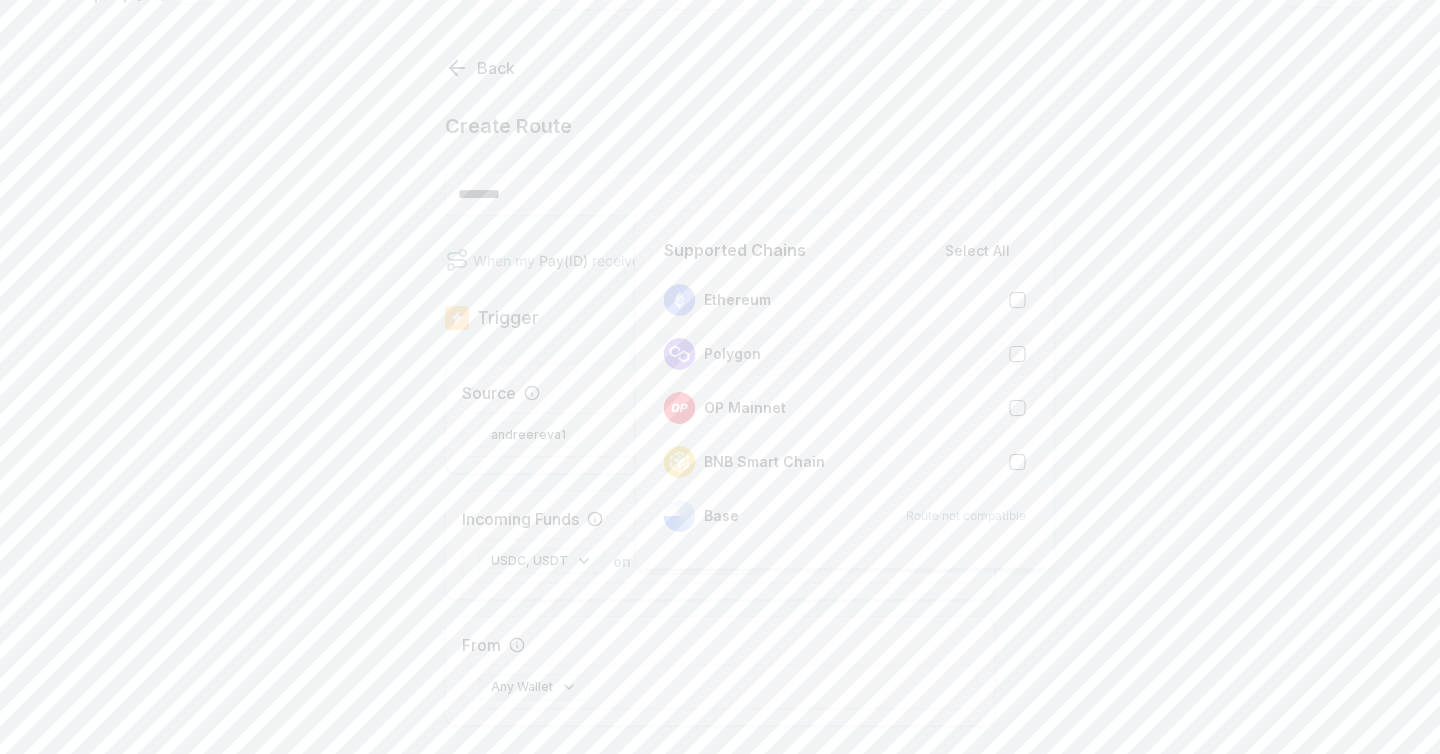 click on "Polygon" at bounding box center [845, 354] 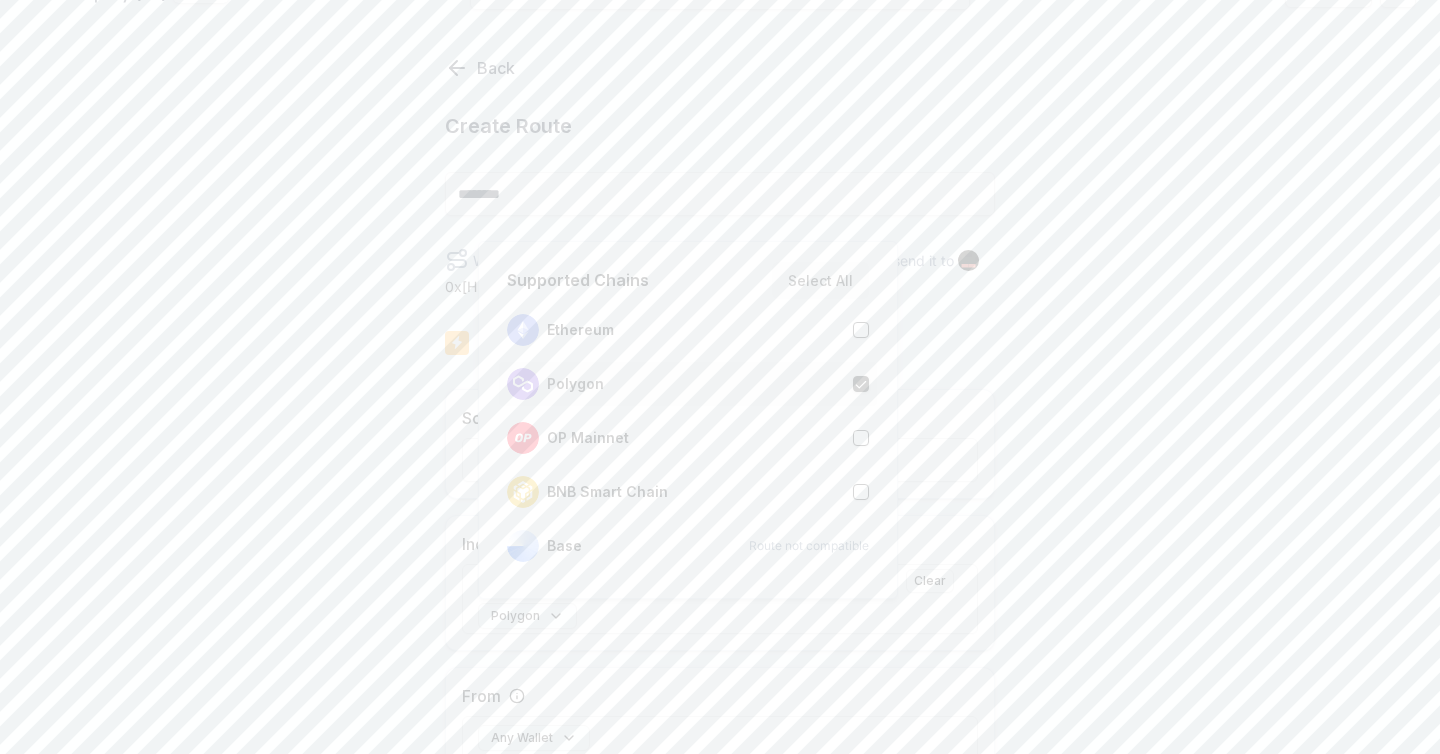 click on "Polygon" at bounding box center (688, 384) 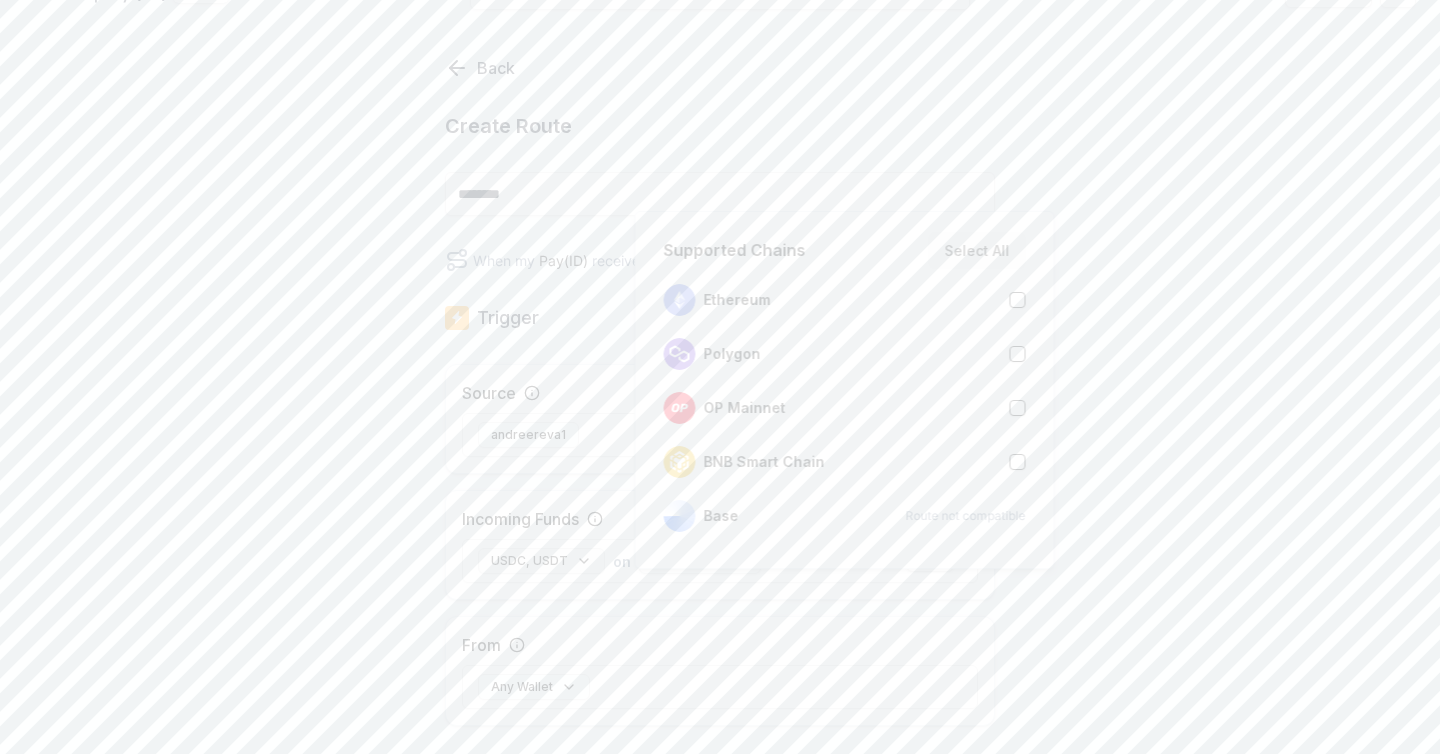 click on "USDC, USDT" at bounding box center [541, 561] 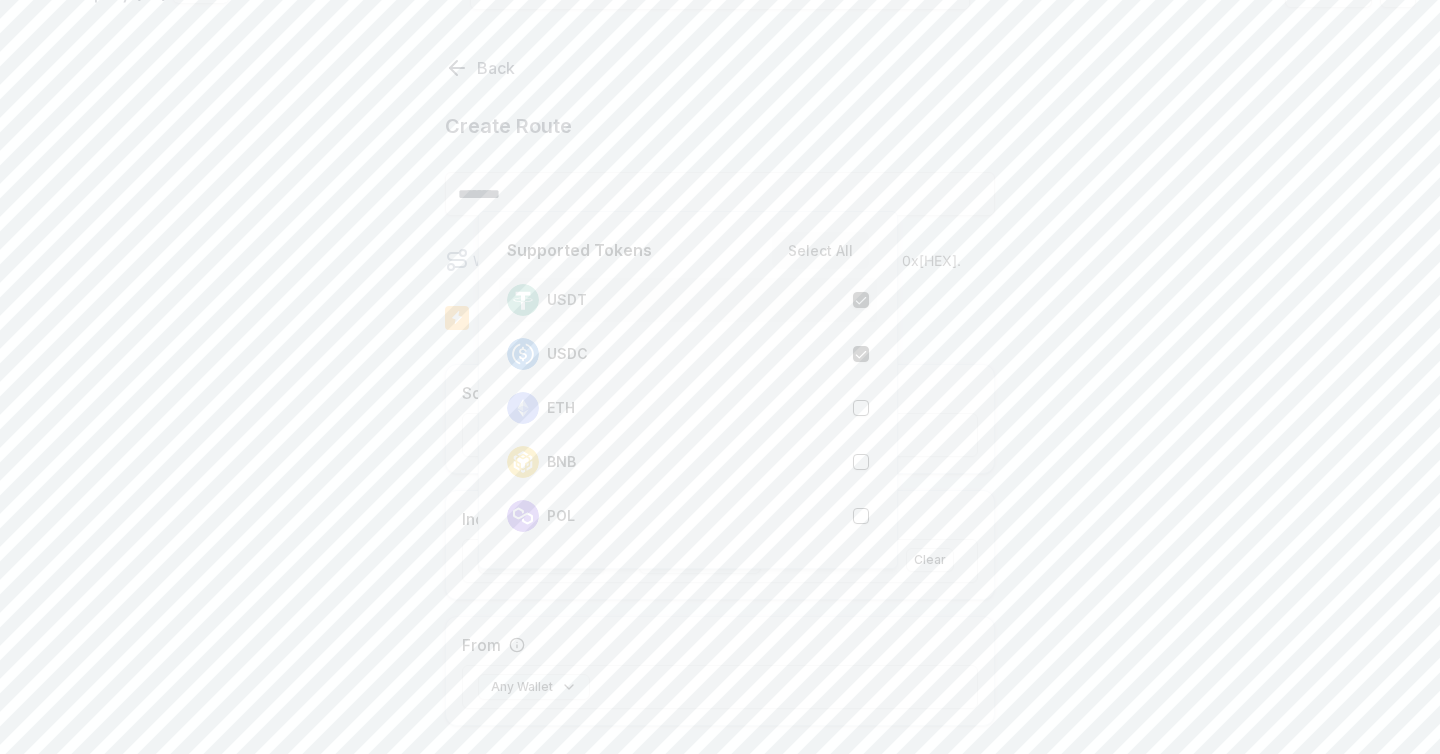click on "USDT" at bounding box center (688, 300) 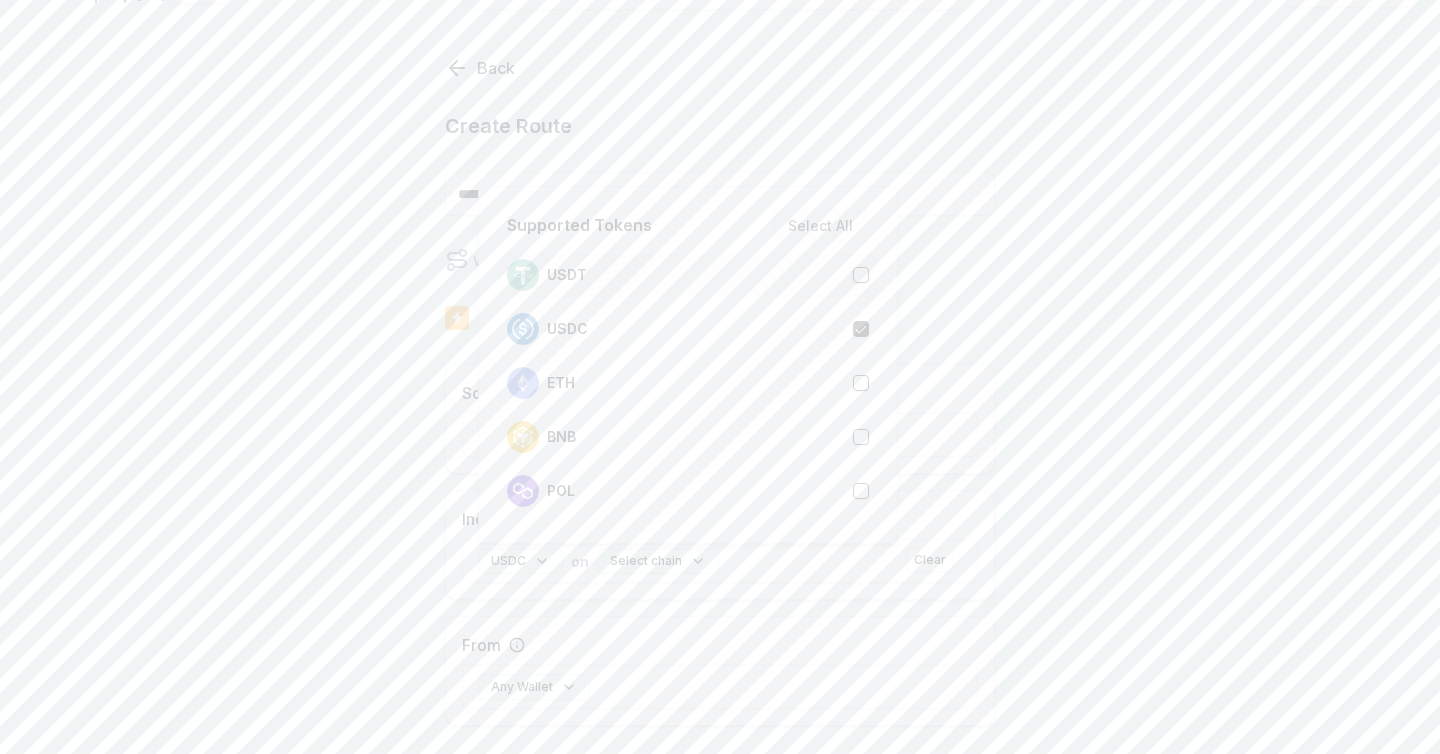 click on "USDT" at bounding box center [688, 275] 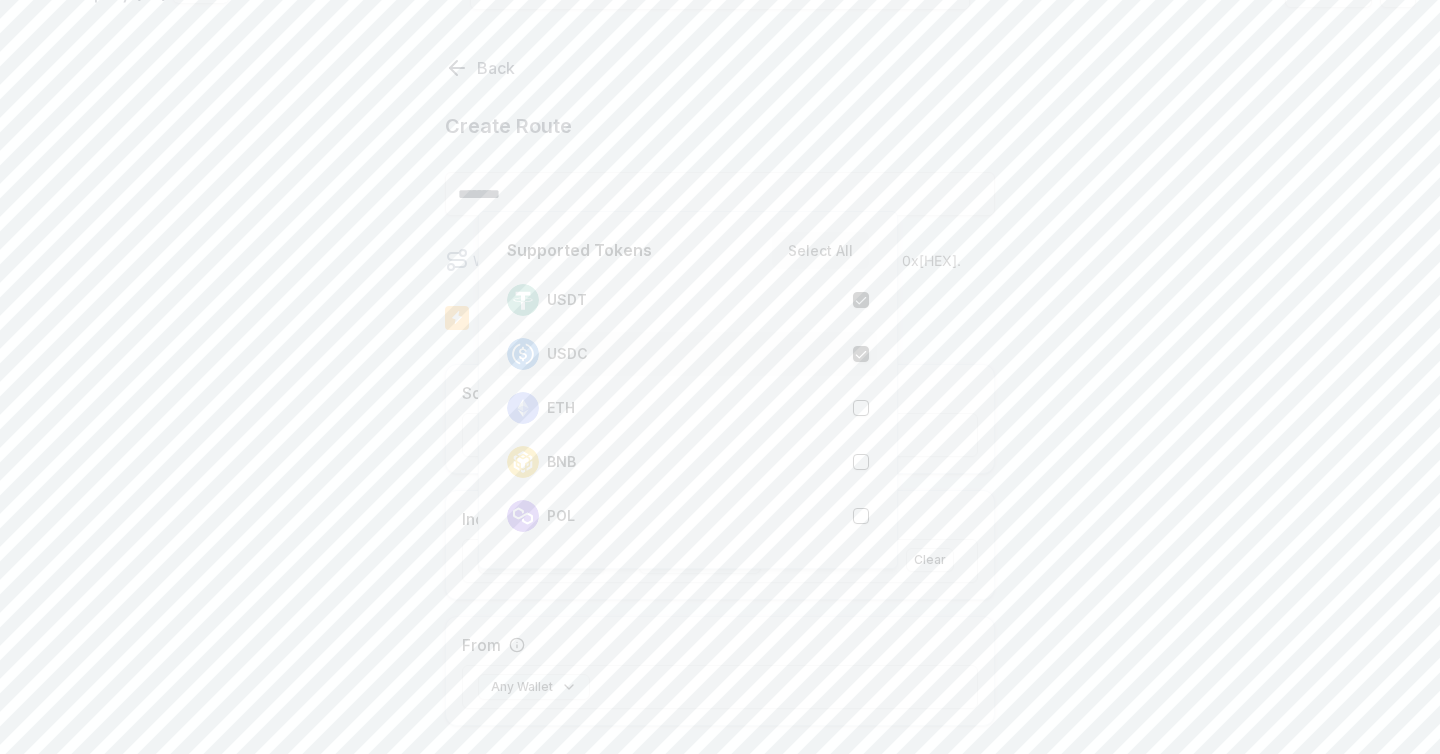 click on "USDC" at bounding box center (688, 354) 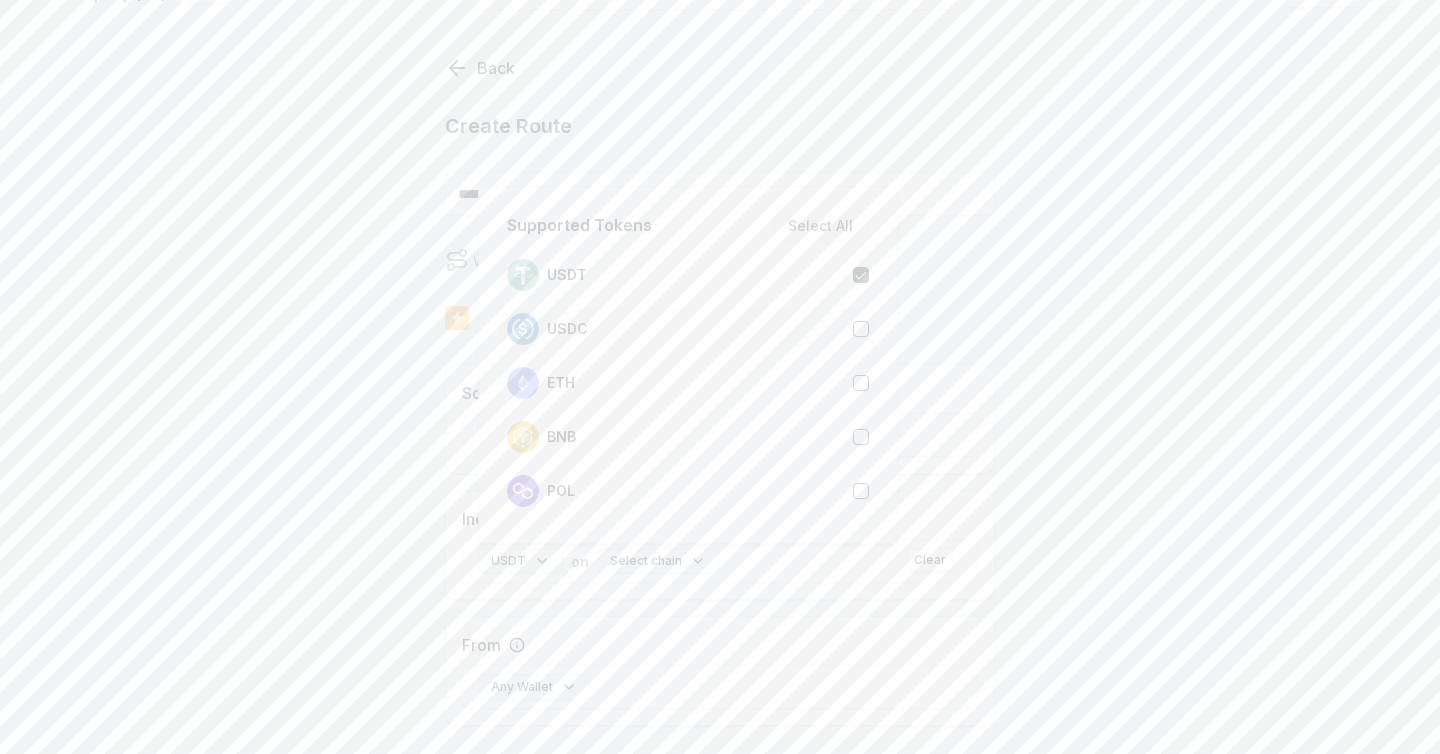 click on "USDC" at bounding box center [688, 329] 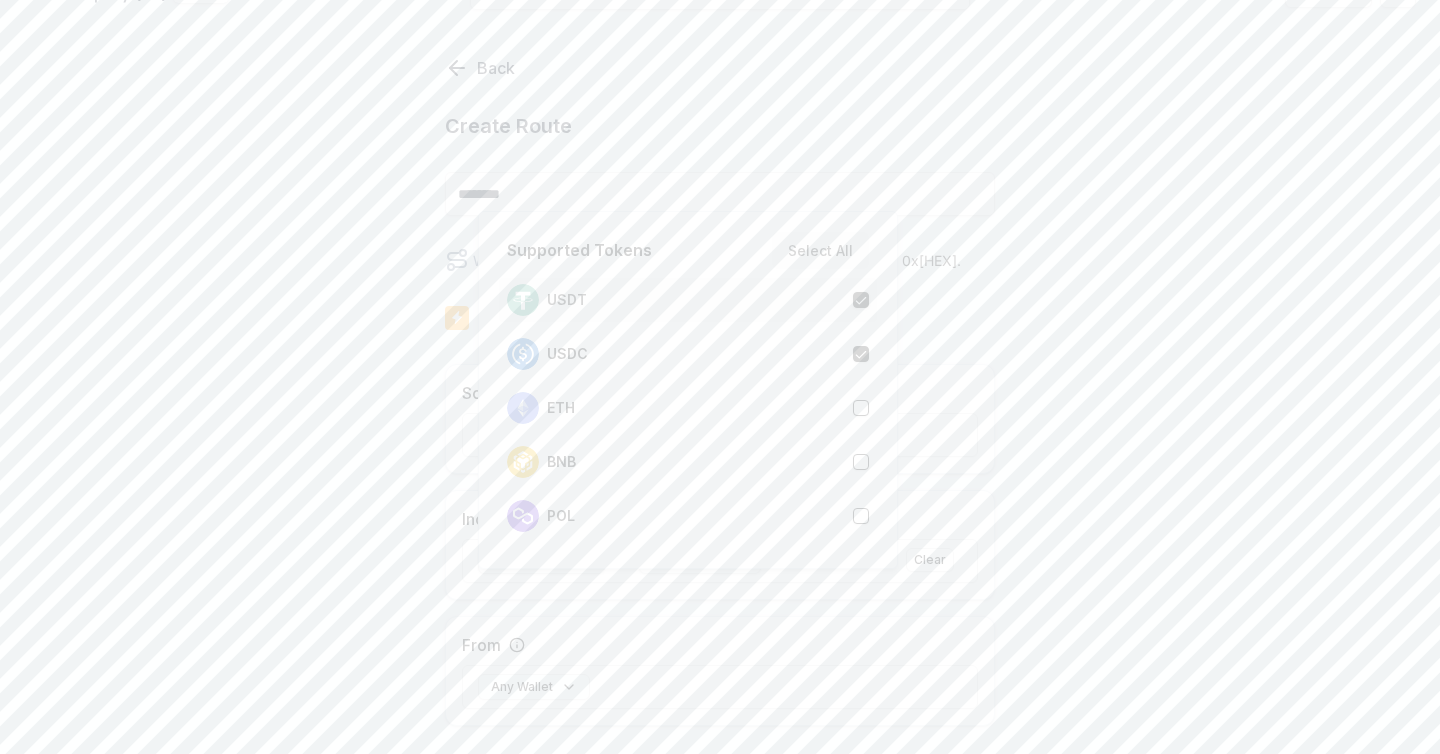 click on "USDT" at bounding box center (688, 300) 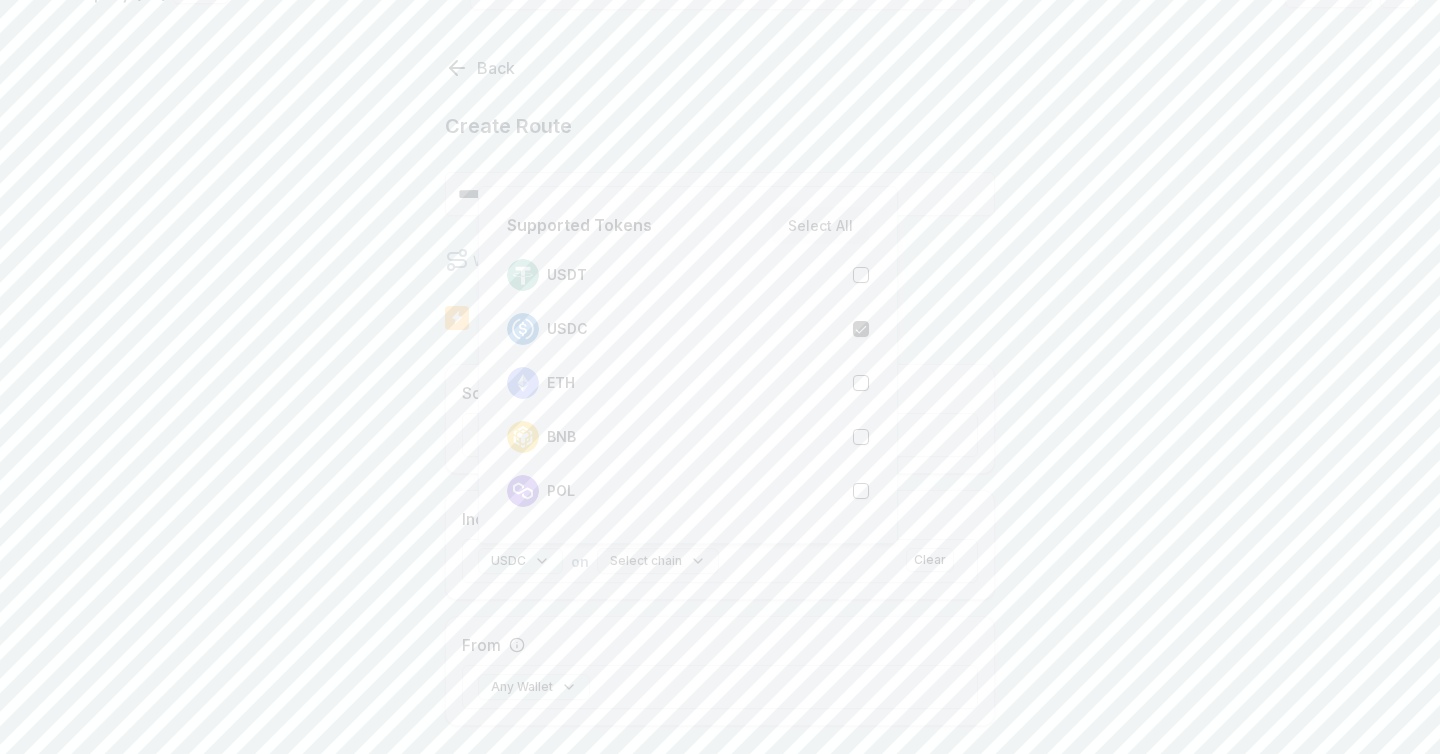 click on "Select chain" at bounding box center (658, 561) 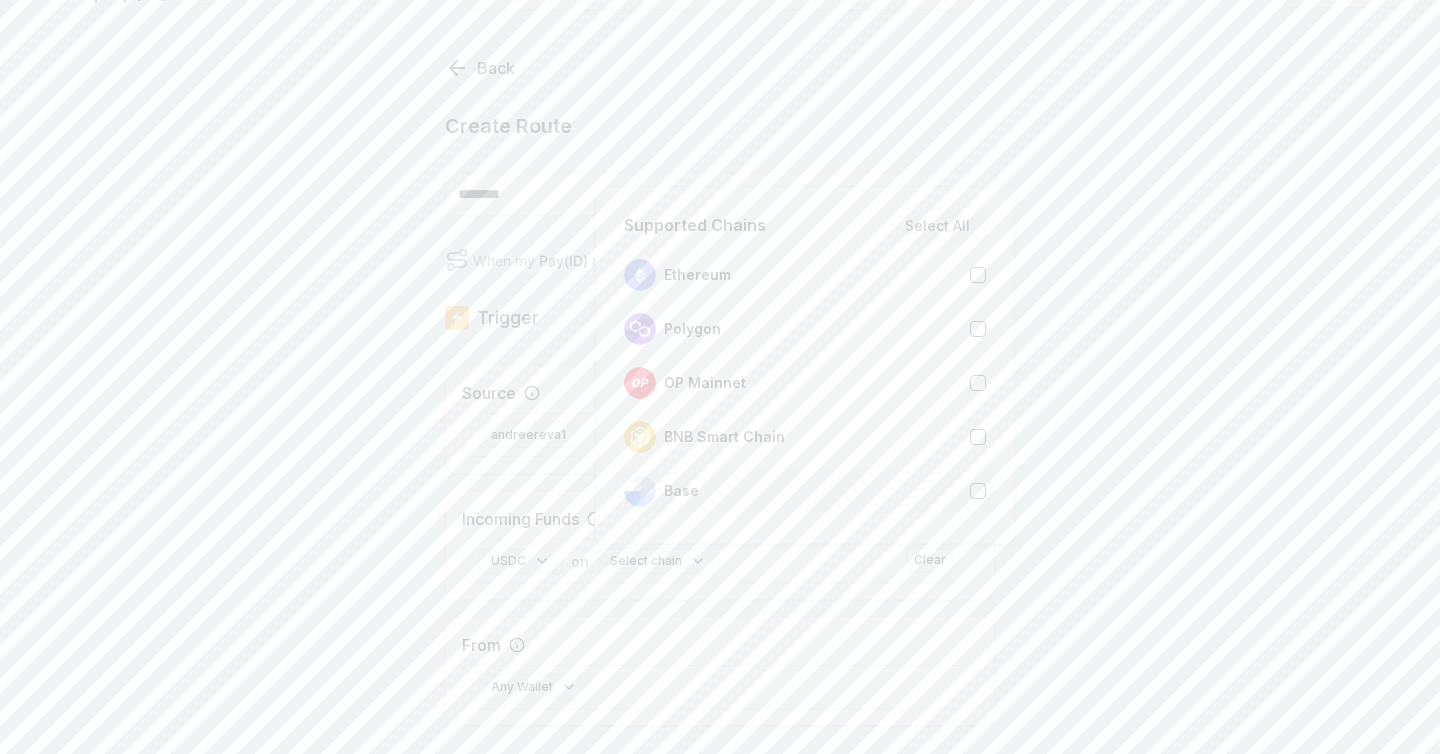 click on "Base" at bounding box center [805, 491] 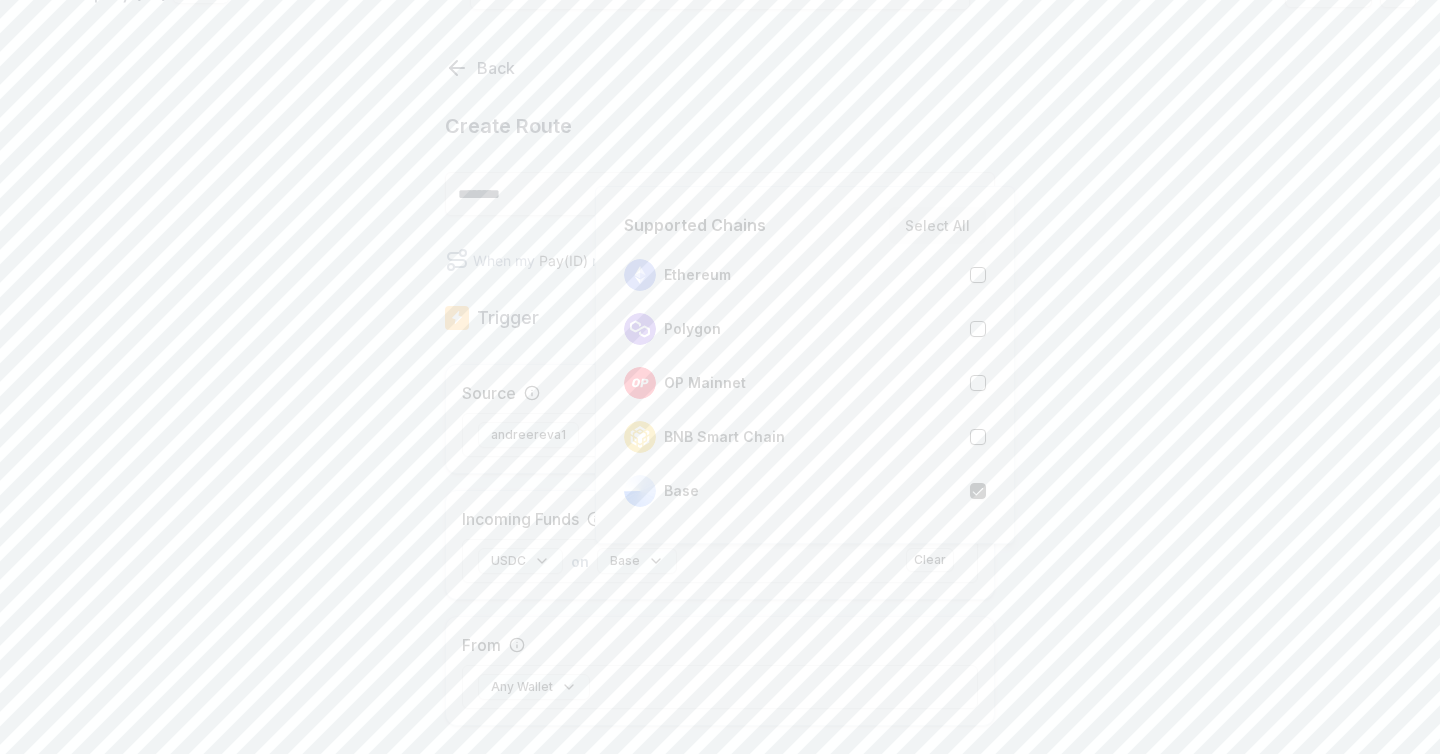 click on "Back Create Route ******** When my  Pay(ID)  receives   USDC on   Base       send it to 0x3D53...F159 . Trigger Source andreereva1 Incoming Funds USDC on Base   Clear From Any Wallet Action Swap to Select token on Select chain Send to 0x3D53...F159 Create Route" at bounding box center (720, 365) 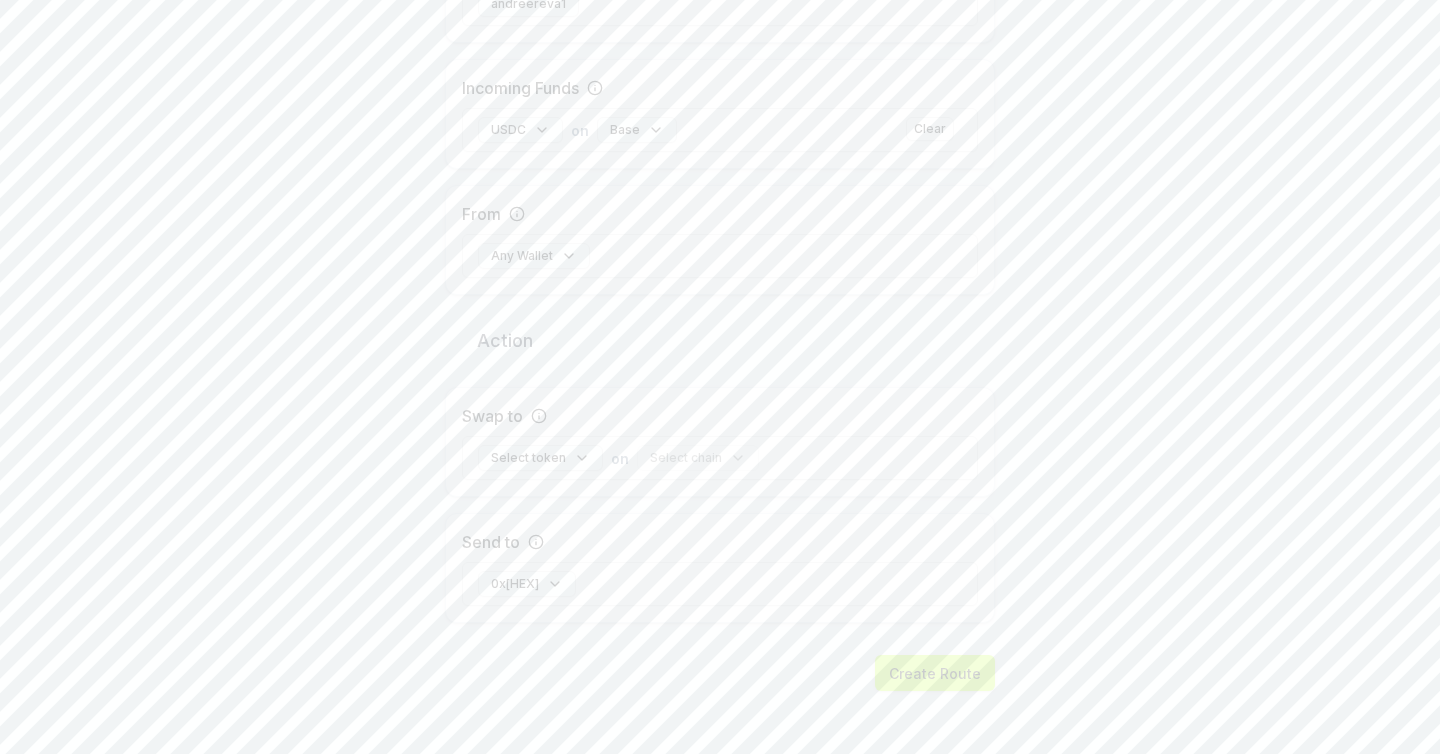 scroll, scrollTop: 535, scrollLeft: 0, axis: vertical 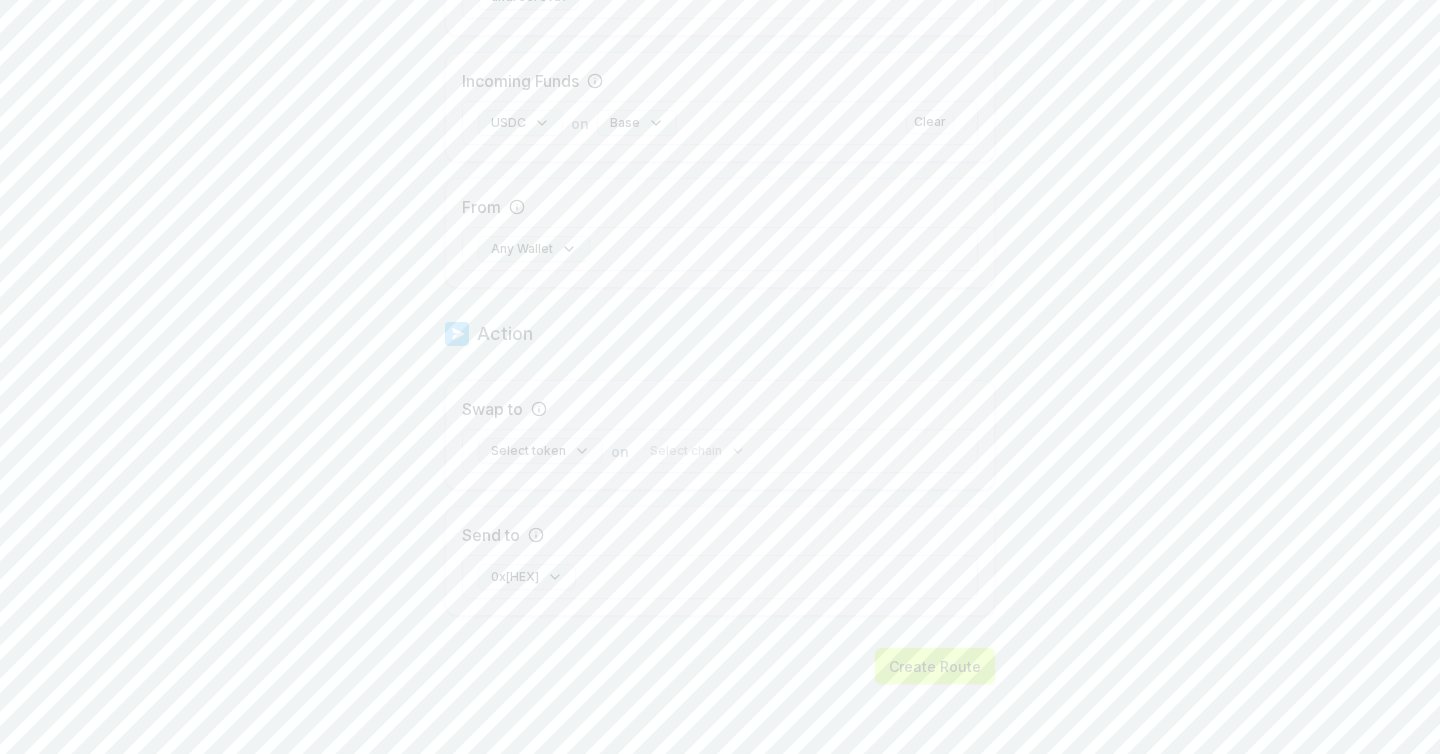 click on "Select token" at bounding box center (540, 451) 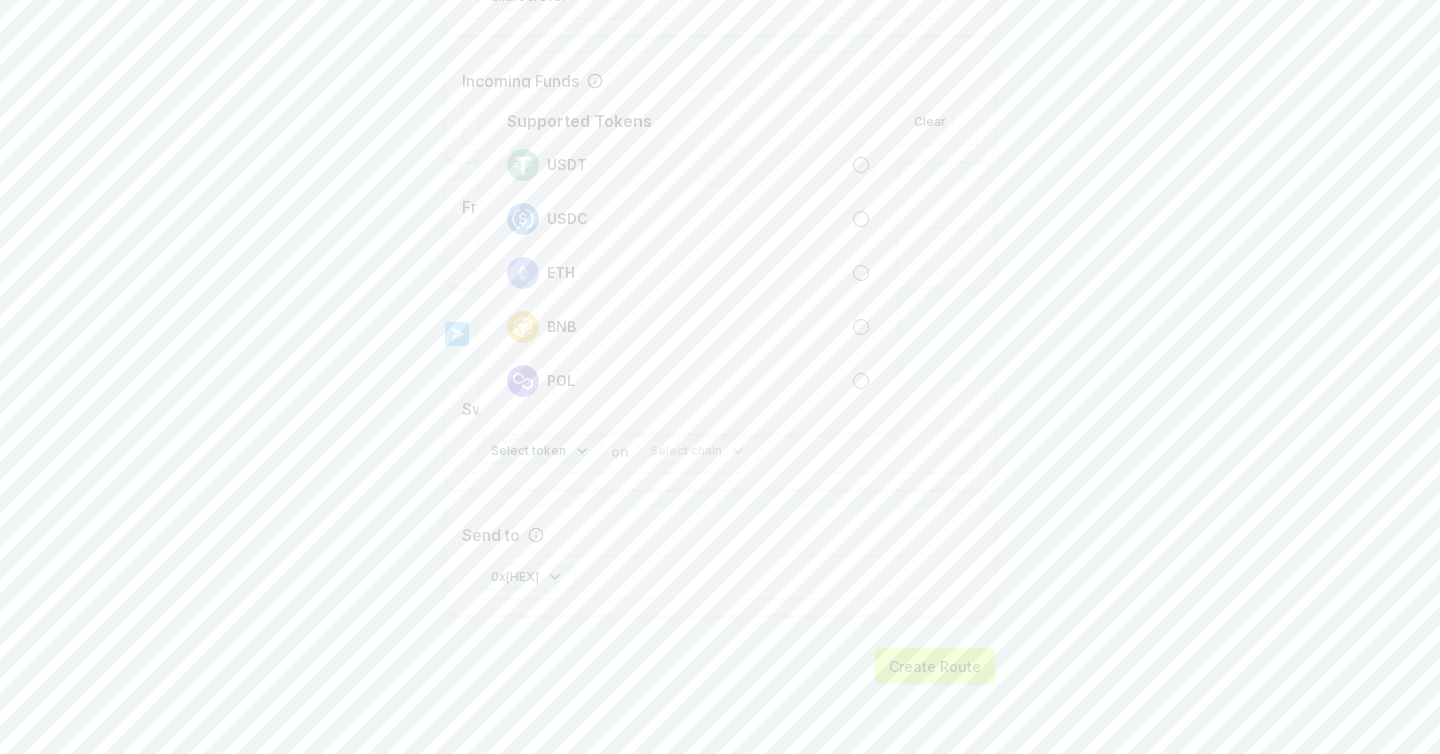 click on "USDT" at bounding box center (688, 165) 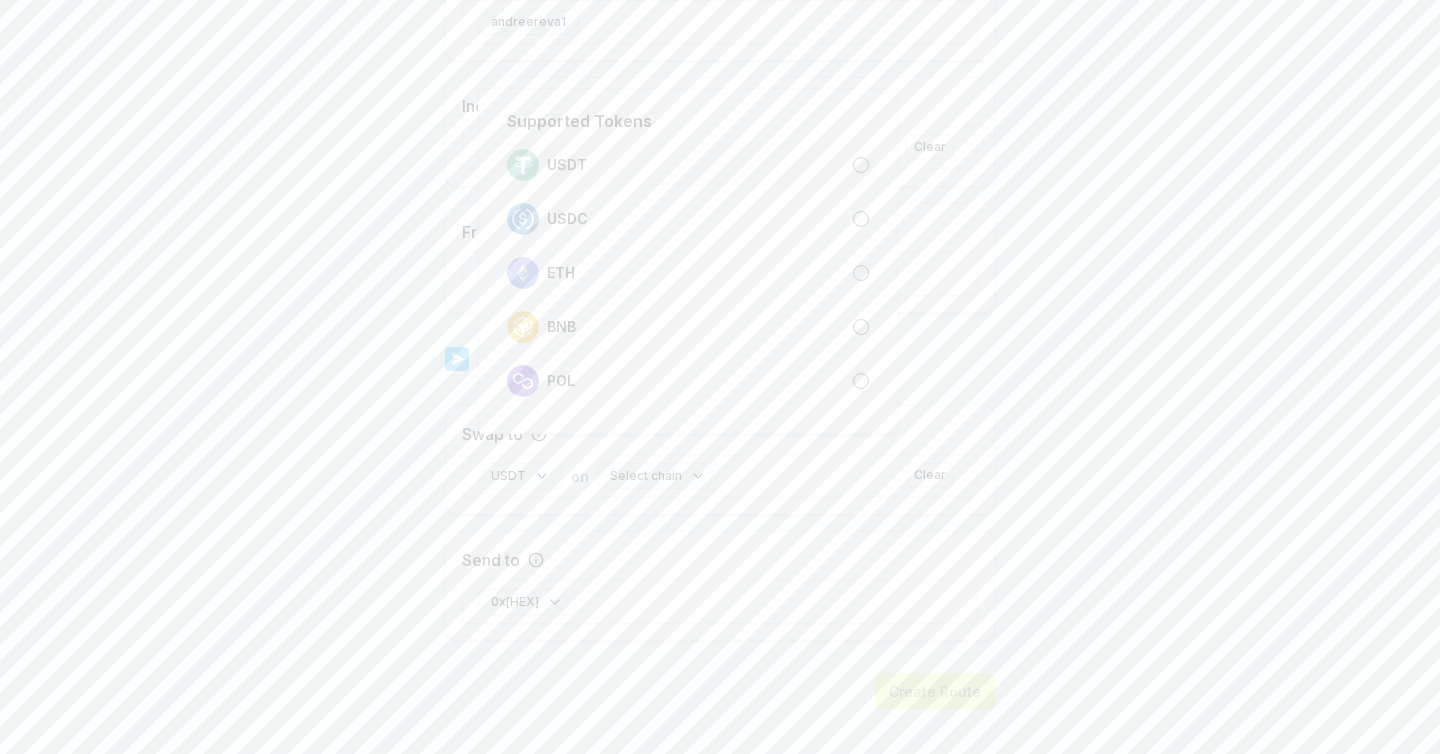 scroll, scrollTop: 560, scrollLeft: 0, axis: vertical 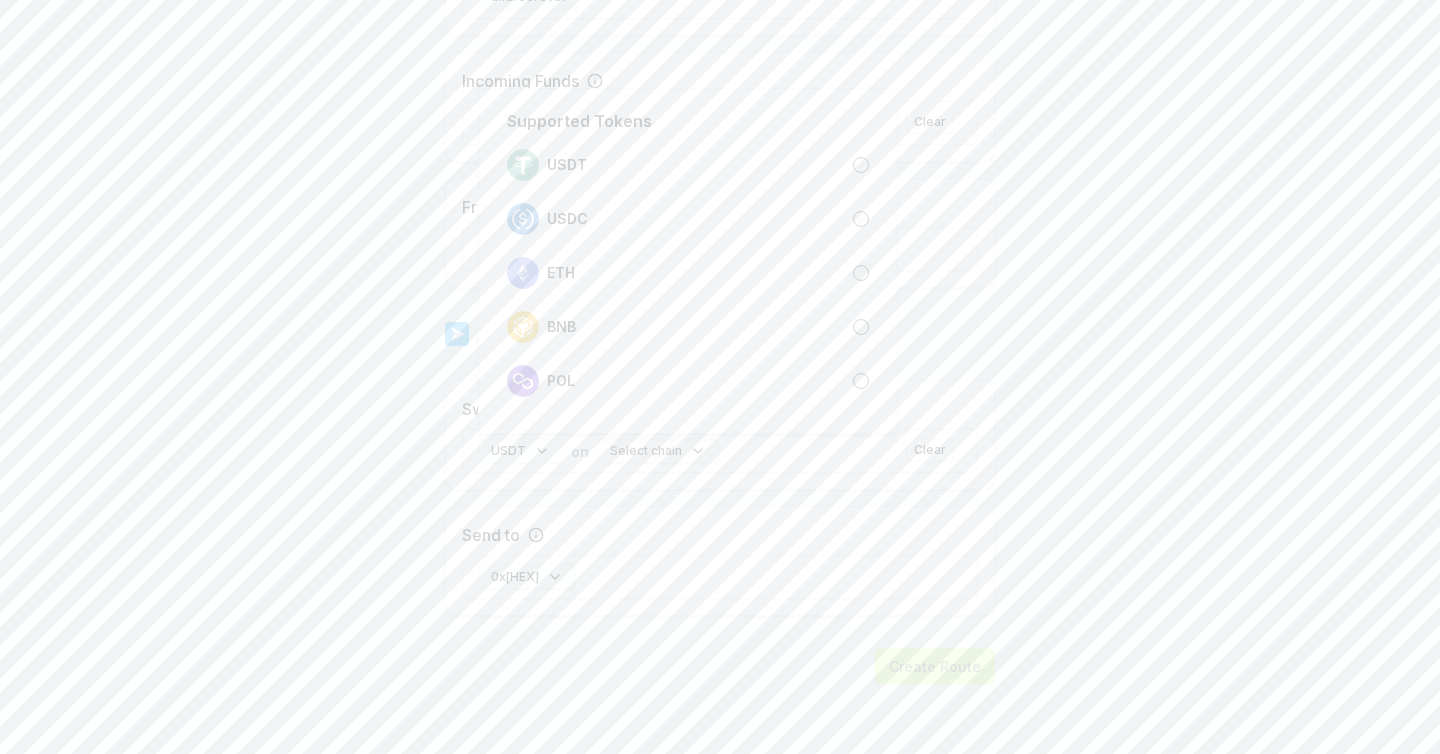 click on "Select chain" at bounding box center [658, 451] 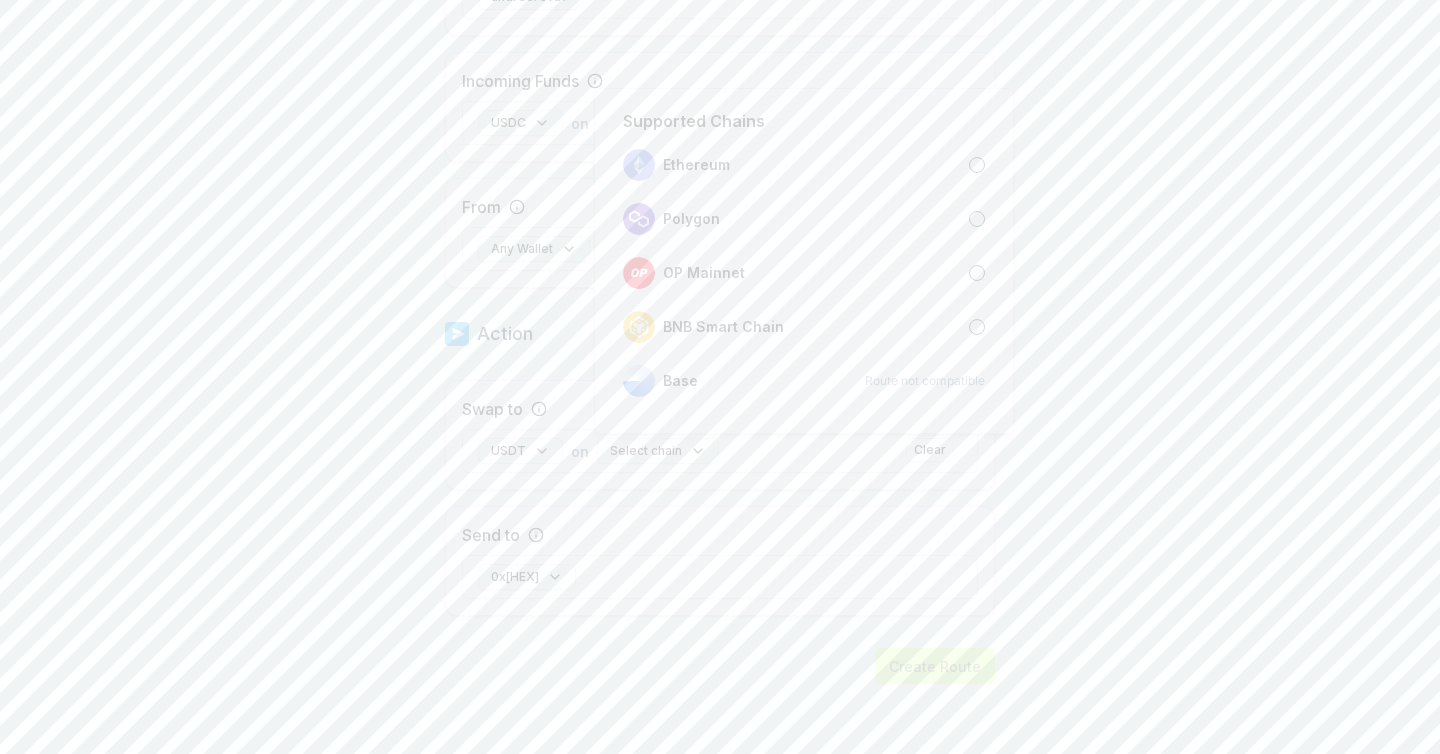 click on "USDT on Select chain   Clear" at bounding box center (720, 451) 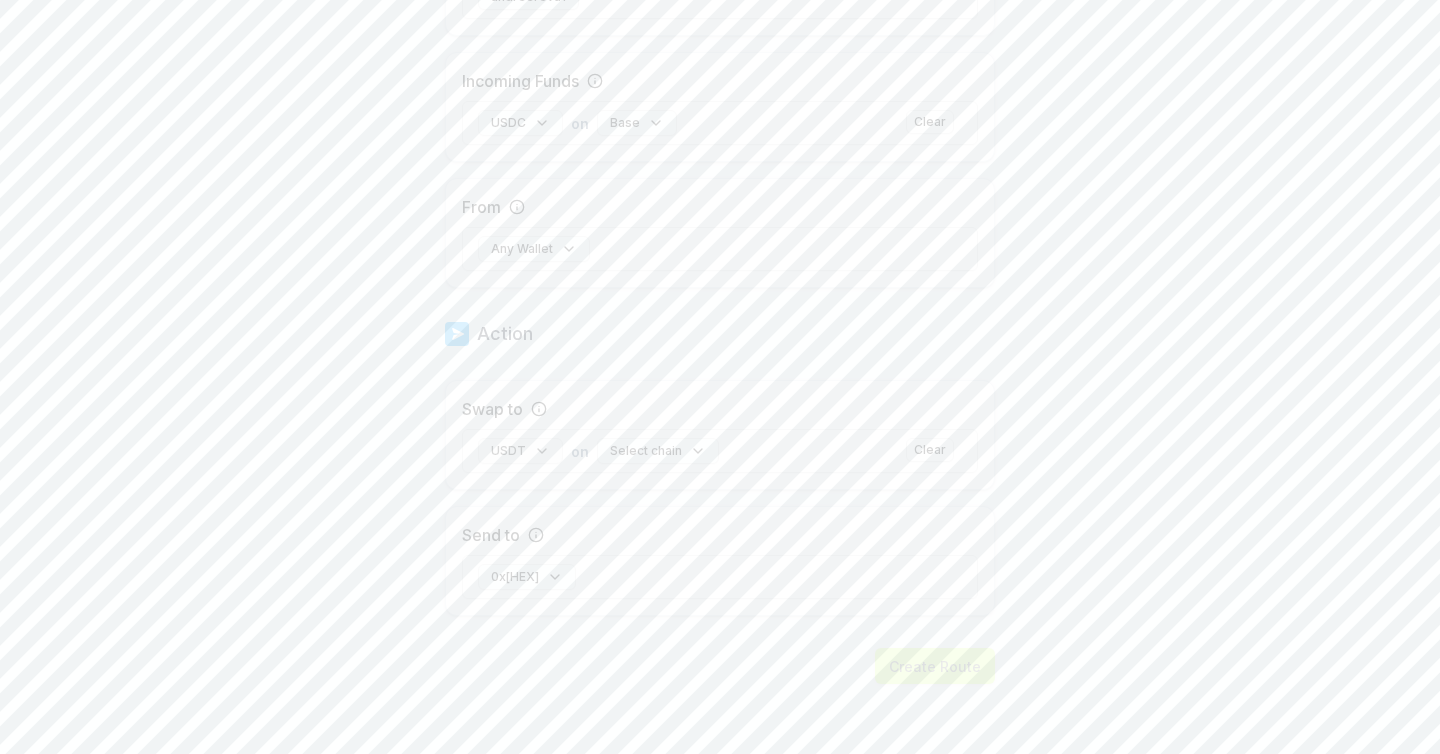 click on "USDT" at bounding box center [520, 451] 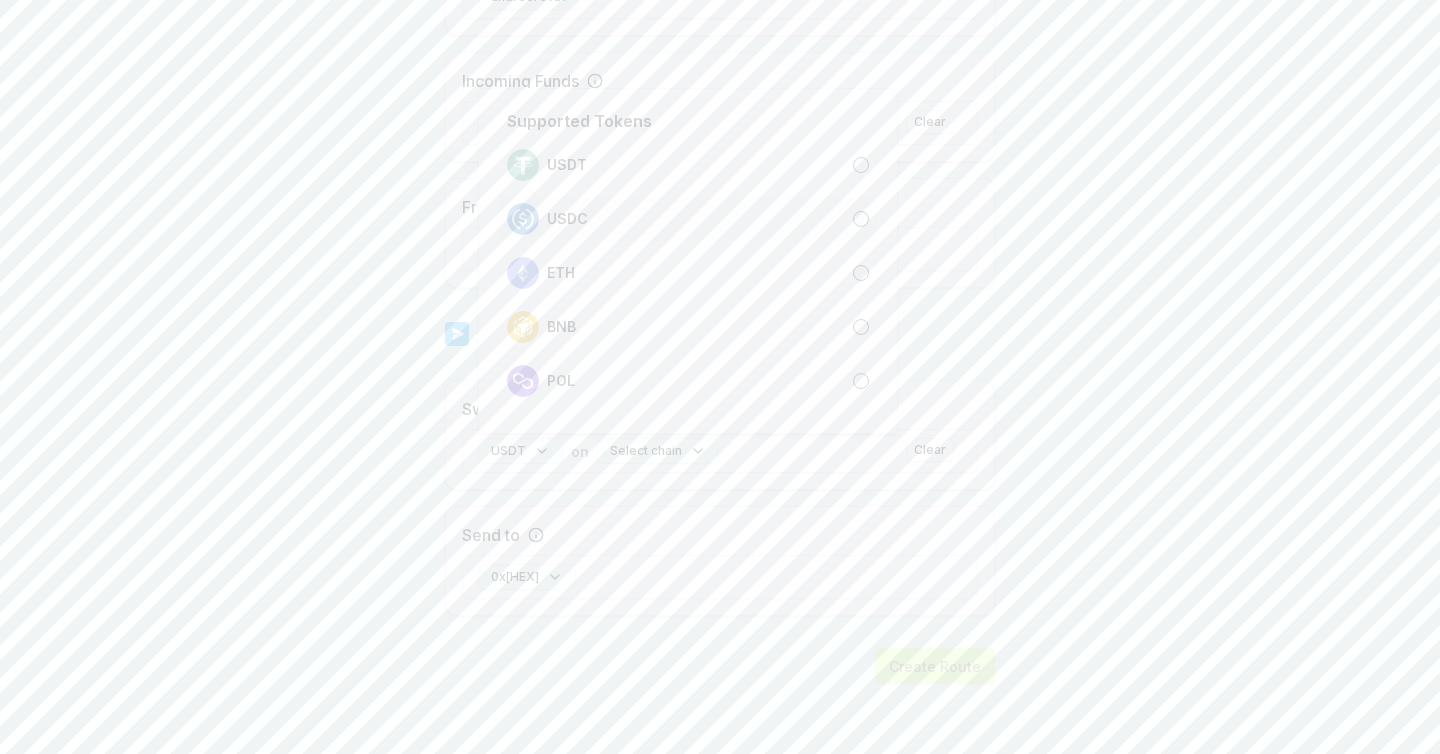 click on "USDC" at bounding box center (688, 219) 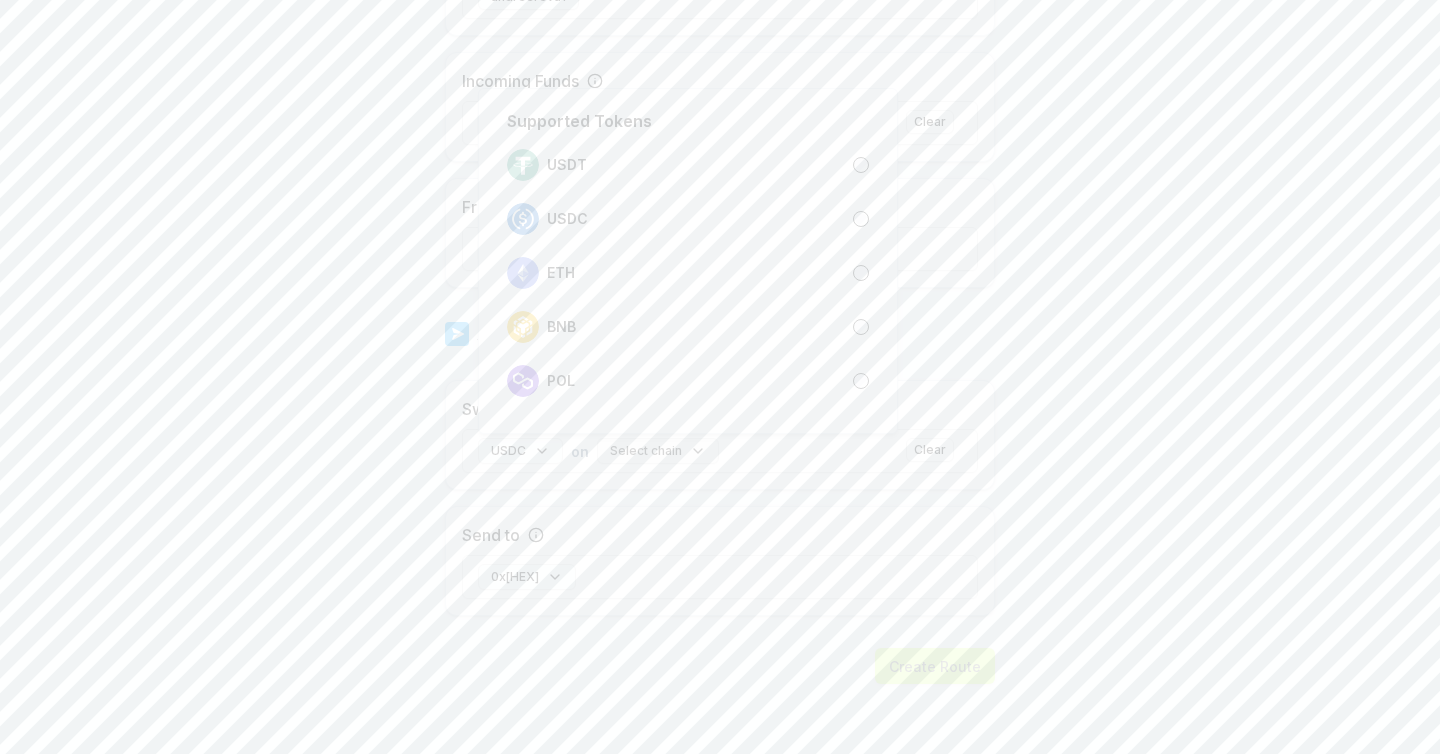 click on "Select chain" at bounding box center (658, 451) 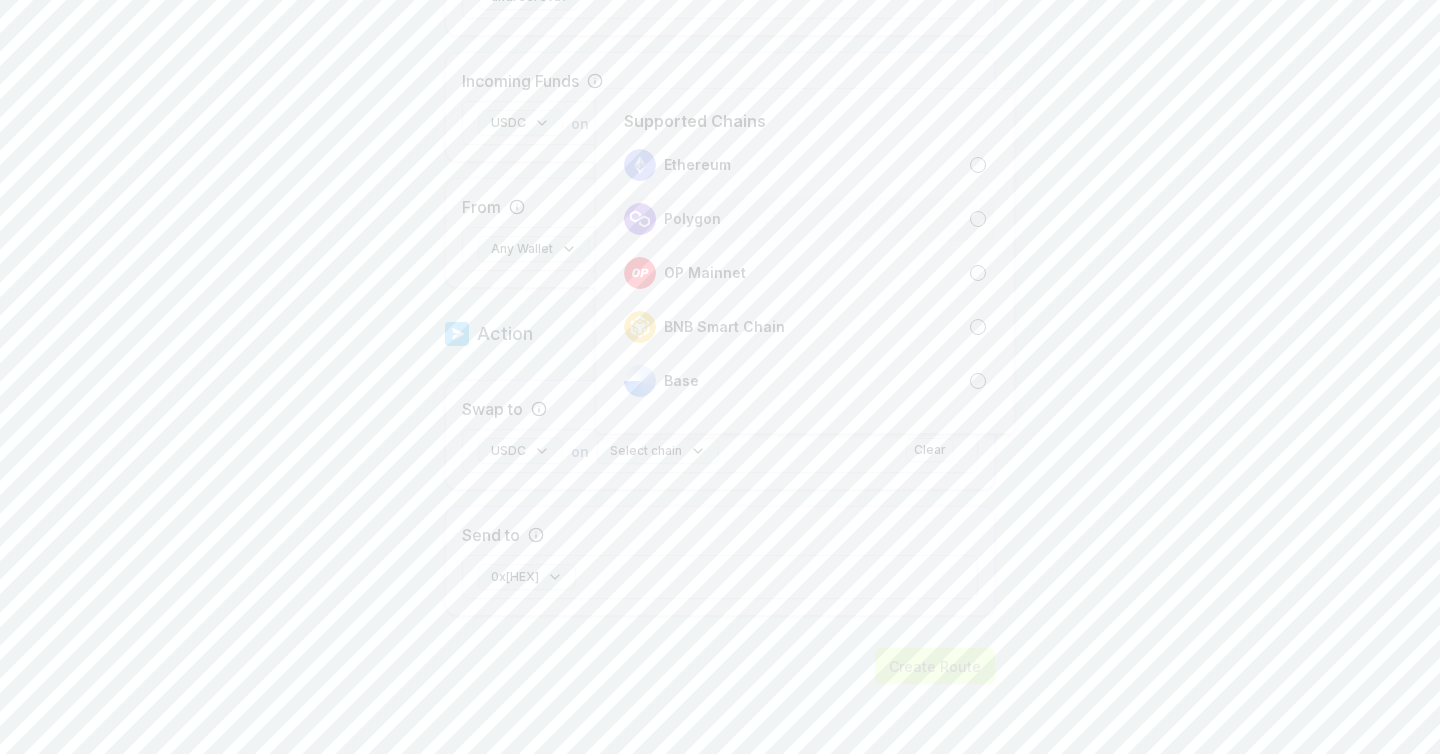 click on "Polygon" at bounding box center (805, 219) 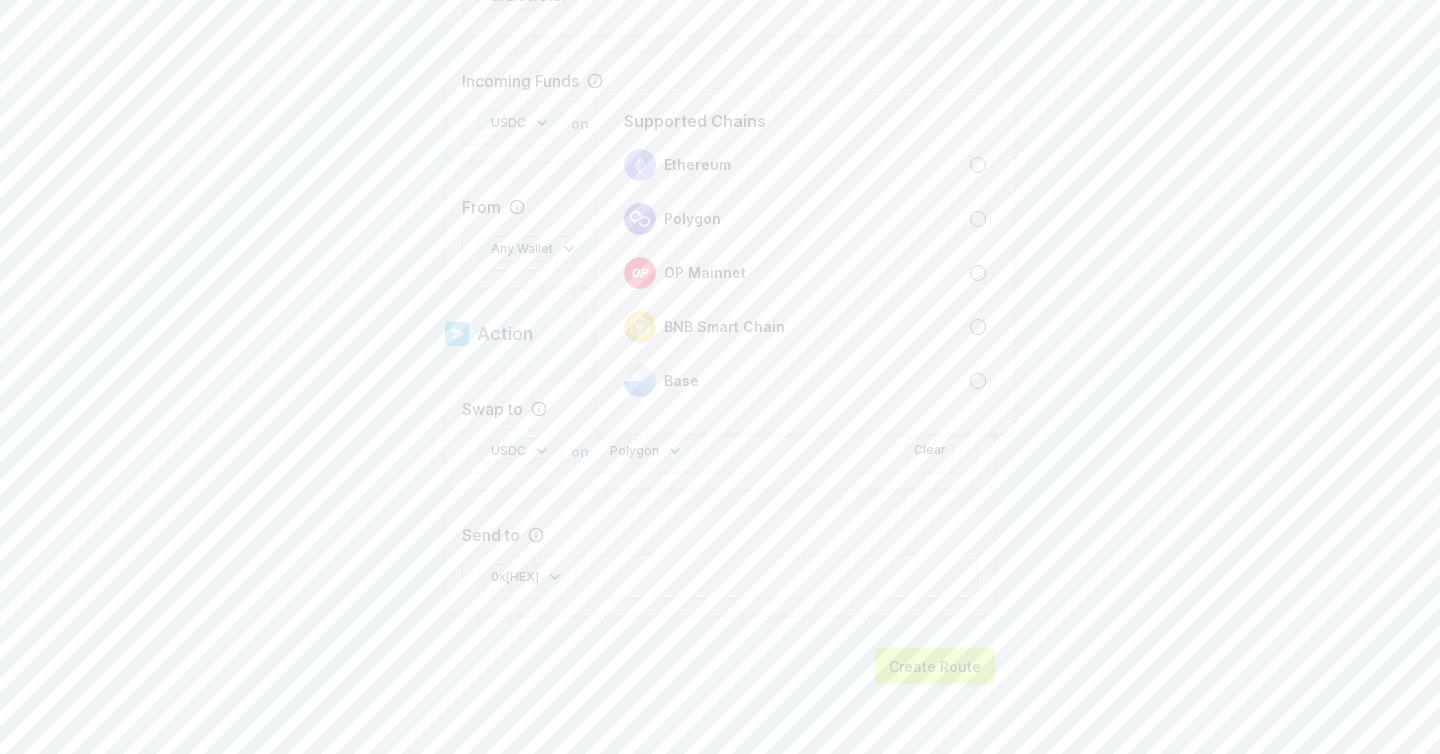 click on "Answer our quick survey for a chance to earn 10 USDT 📝 Alpha   8  Points Back Create Route ******** When my  Pay(ID)  receives   USDC on   Base   swap to   USDC   on   Polygon send it to 0x3D53...F159 . Trigger Source andreereva1 Incoming Funds USDC on Base   Clear From Any Wallet Action Swap to USDC on Polygon   Clear Send to 0x3D53...F159 Create Route Supported Chains Ethereum Polygon OP Mainnet BNB Smart Chain Base" at bounding box center [720, 377] 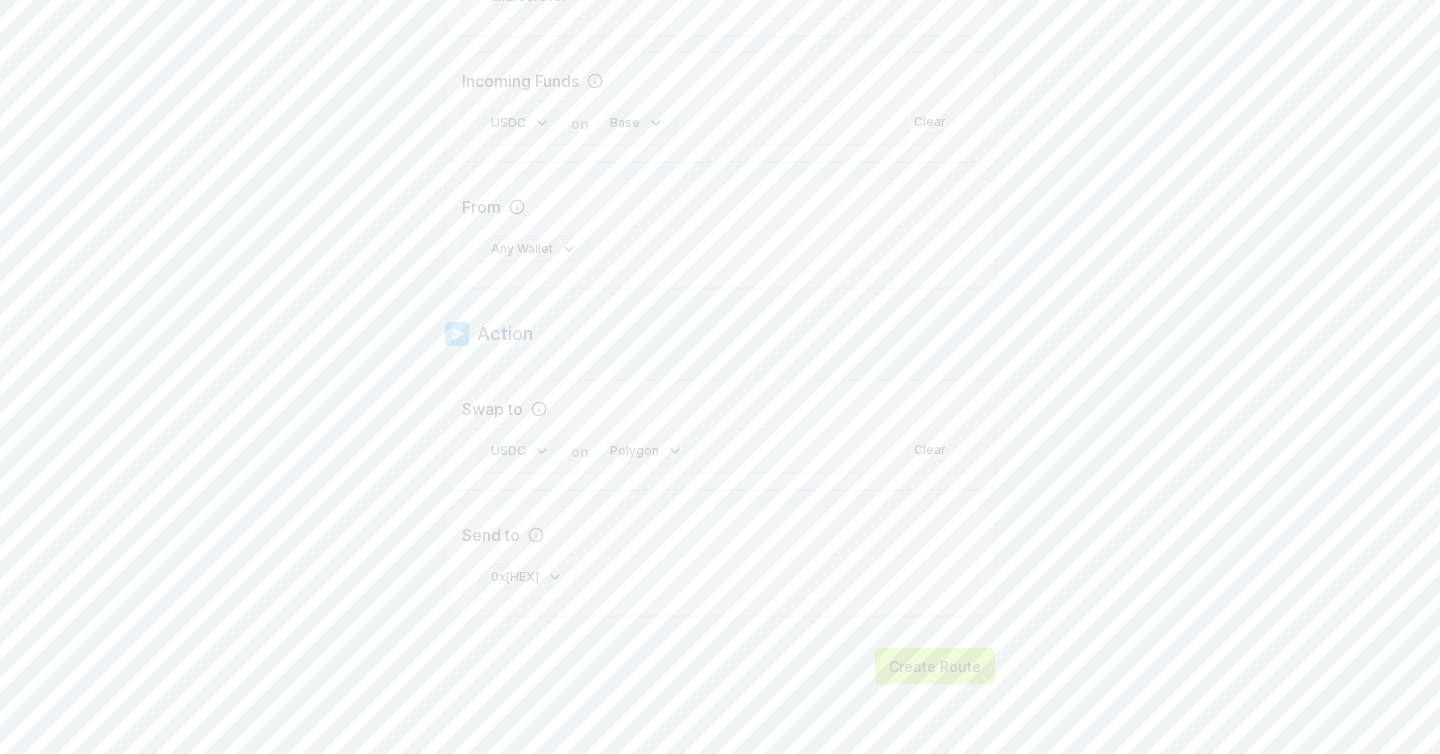 click on "Create Route" at bounding box center (935, 666) 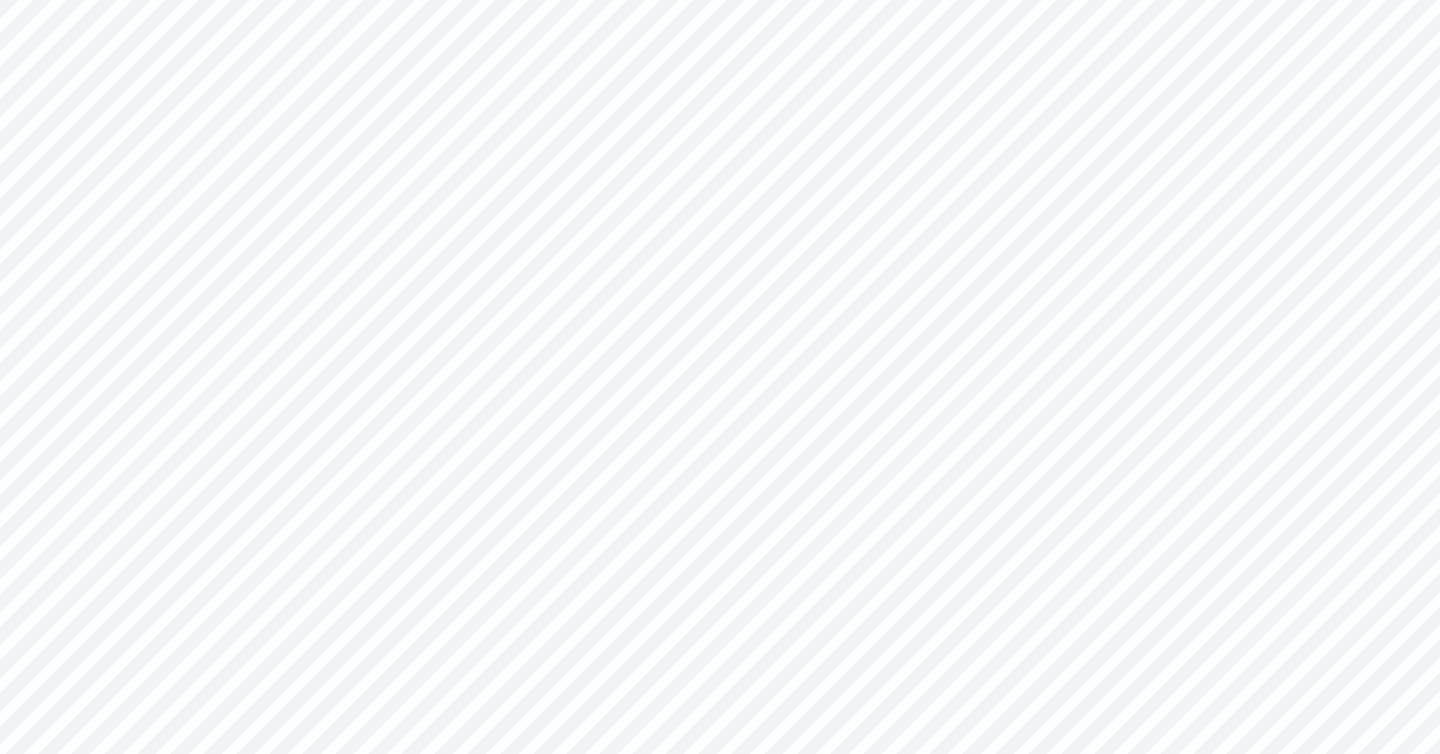 scroll, scrollTop: 0, scrollLeft: 0, axis: both 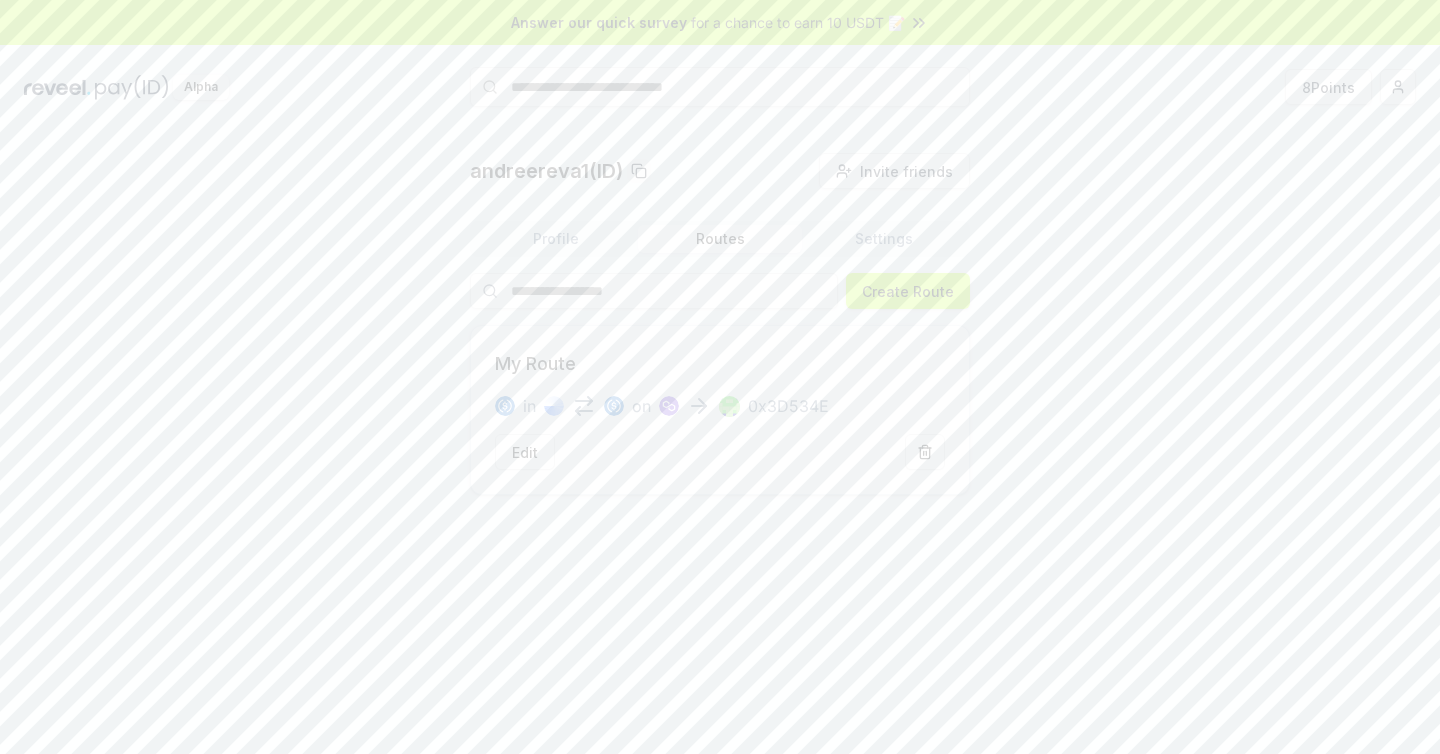 click on "[NAME](ID) Invite friends Invite" at bounding box center [720, 171] 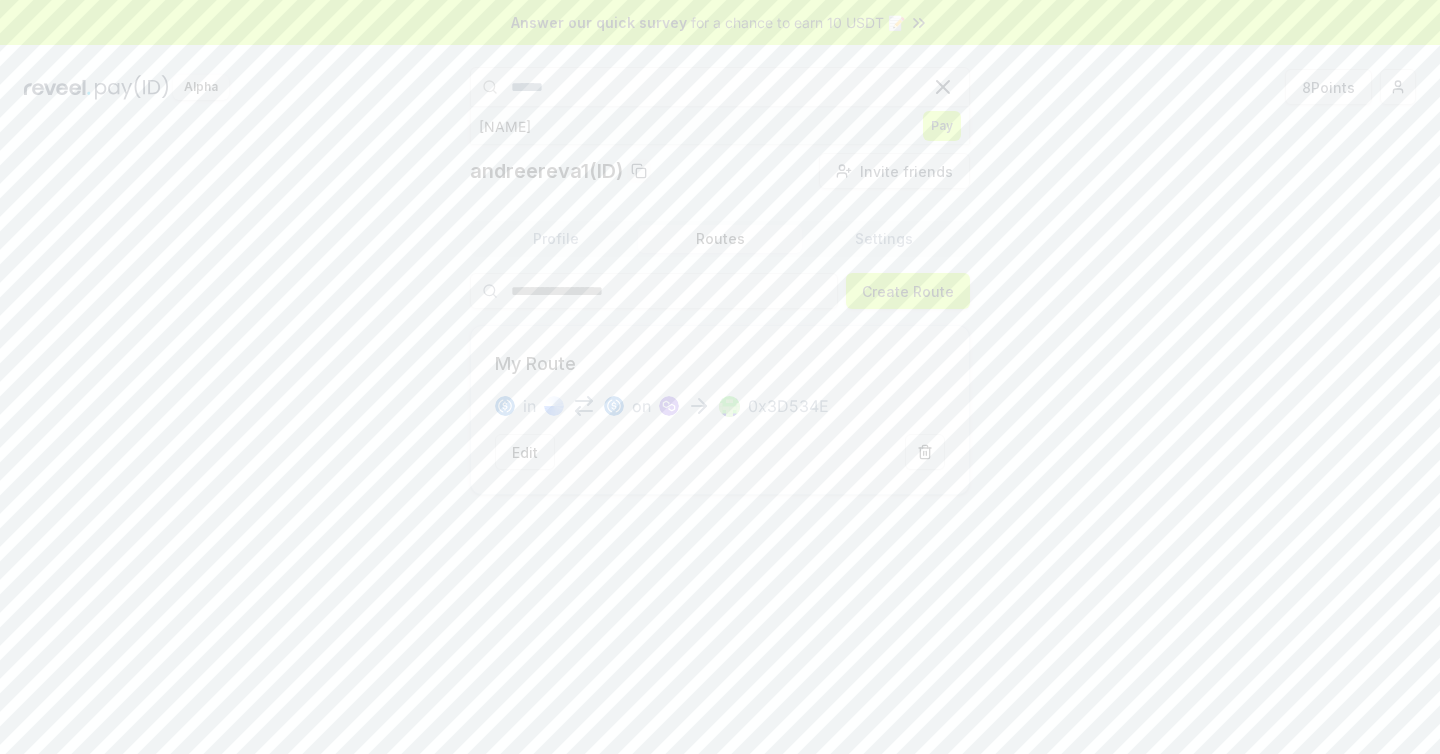 type on "******" 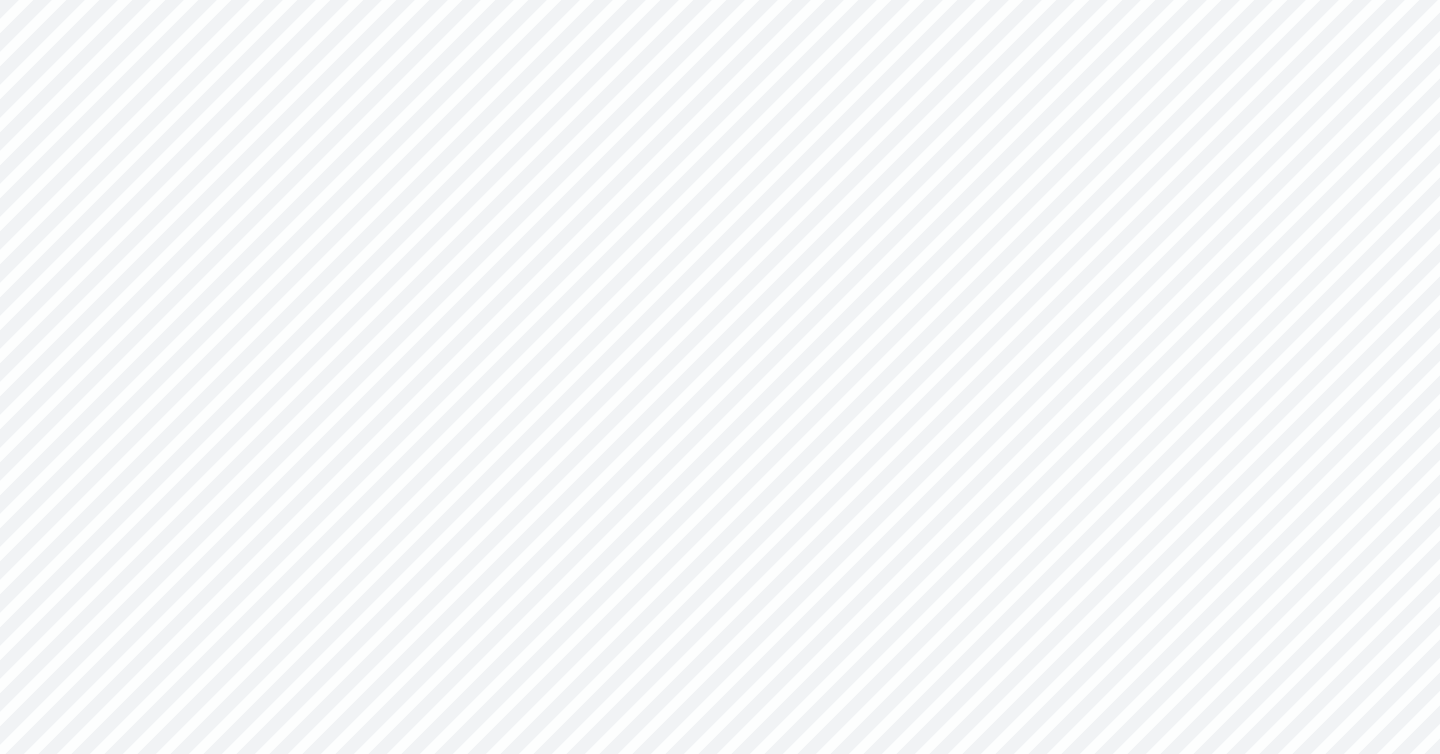 scroll, scrollTop: 0, scrollLeft: 0, axis: both 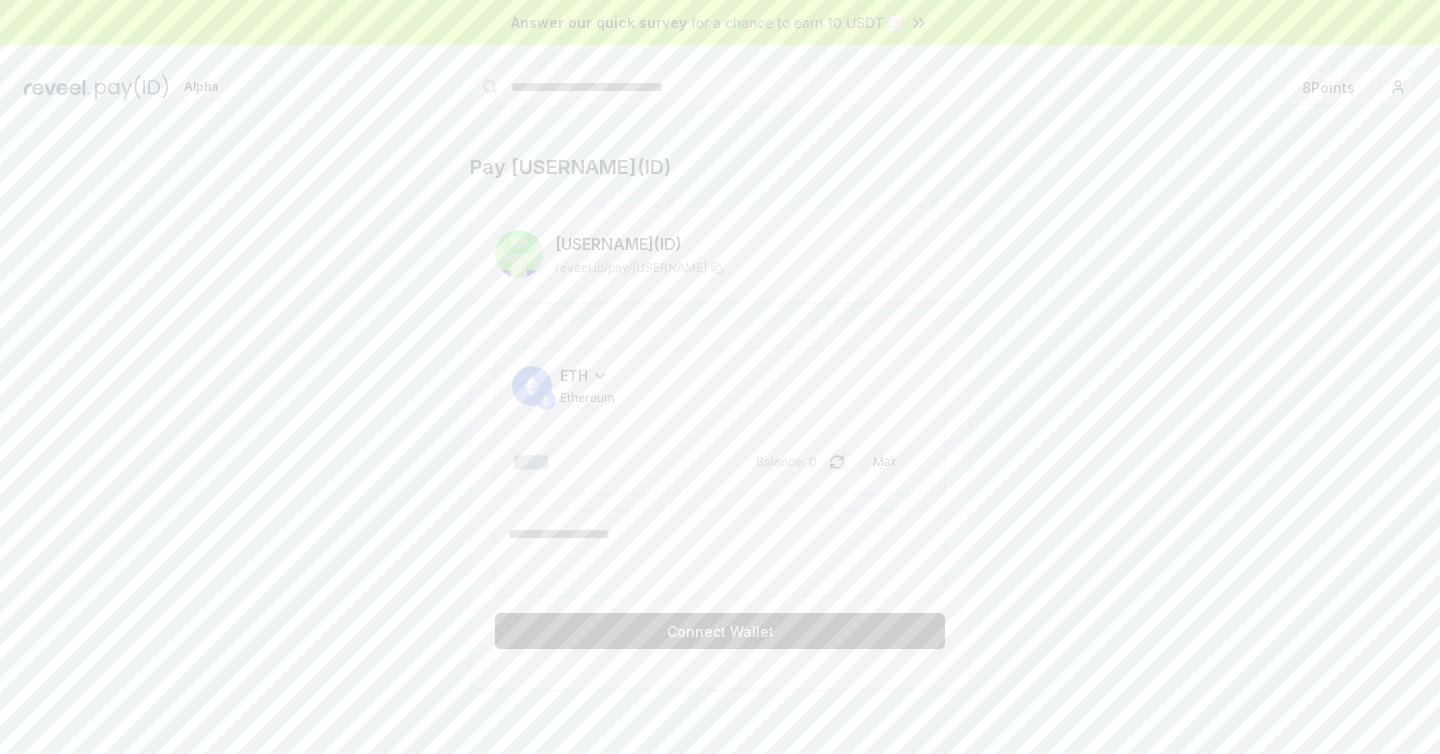 click on "ETH Ethereum Balance: 0 Max" at bounding box center (720, 421) 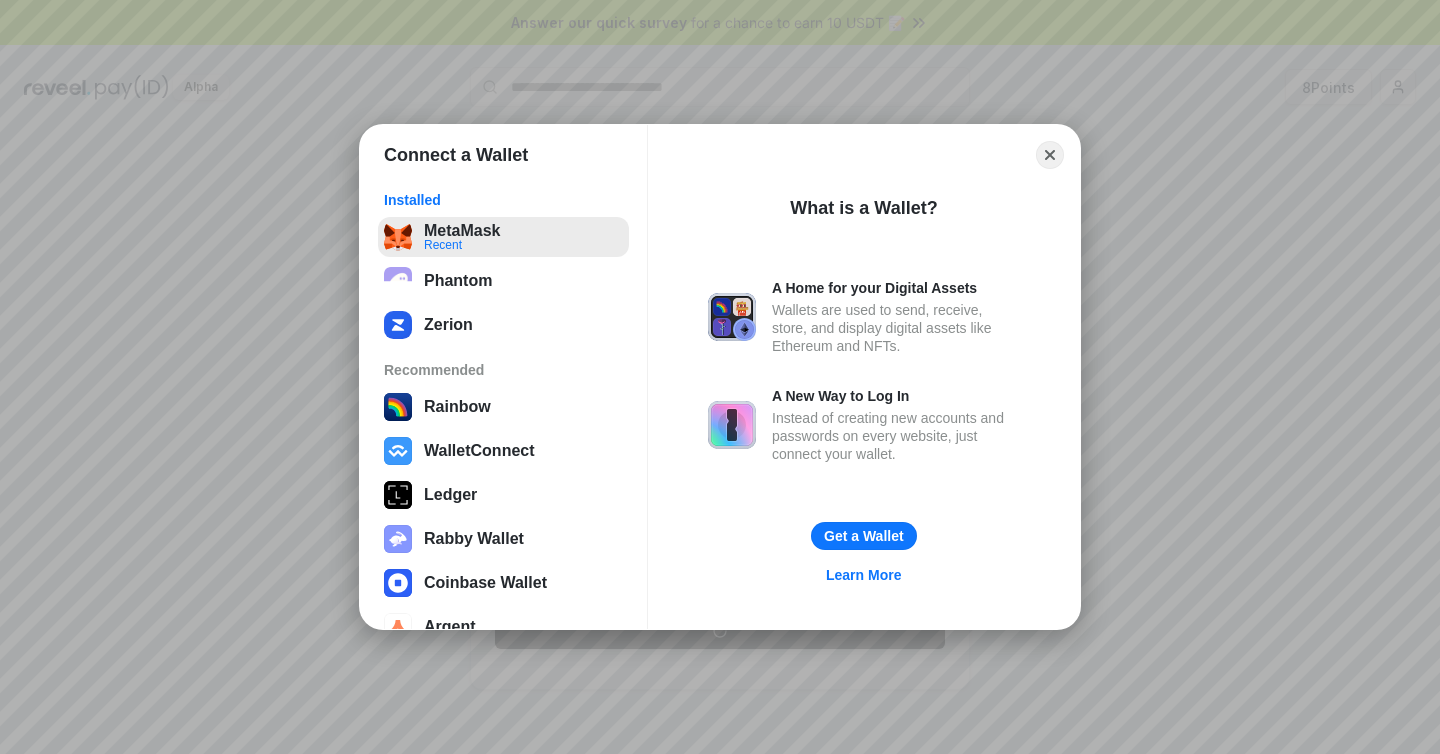 click on "MetaMask Recent" at bounding box center (503, 237) 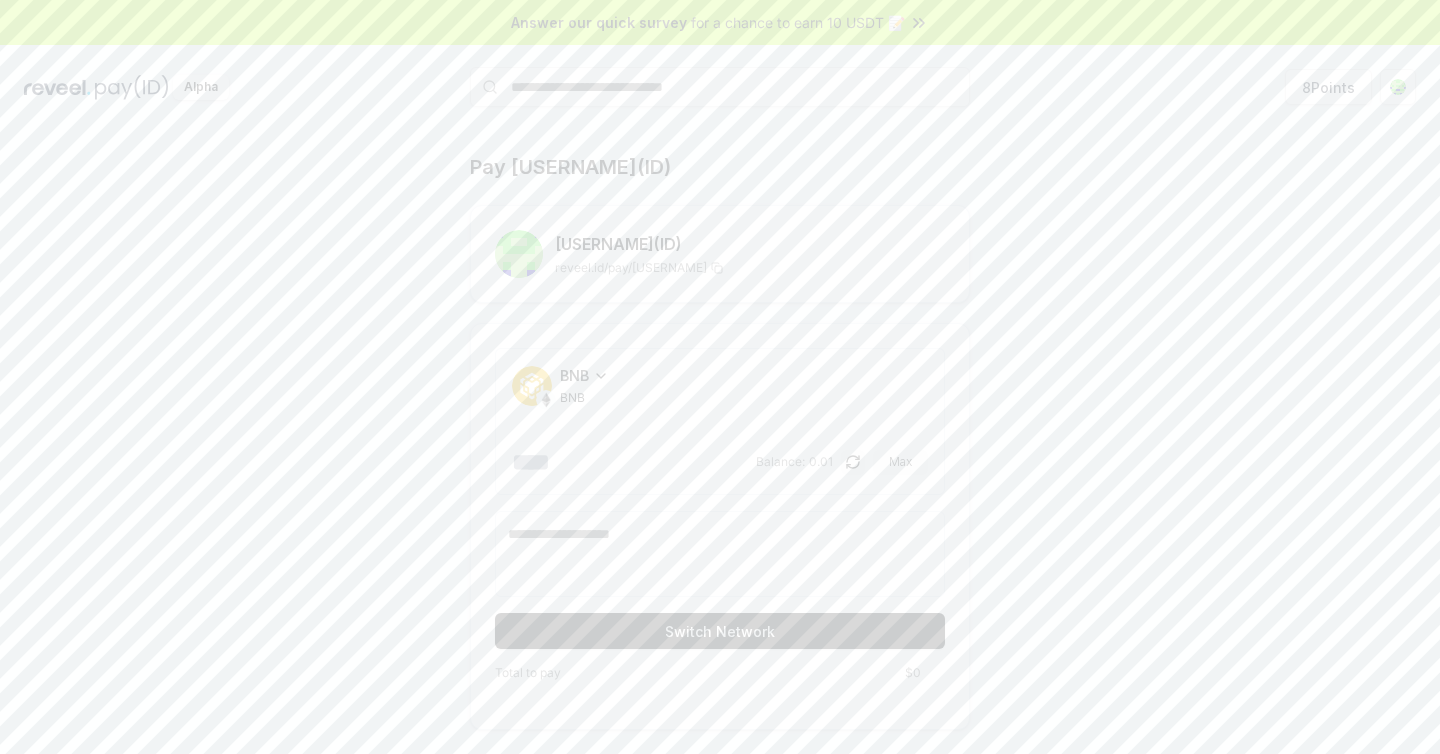 click 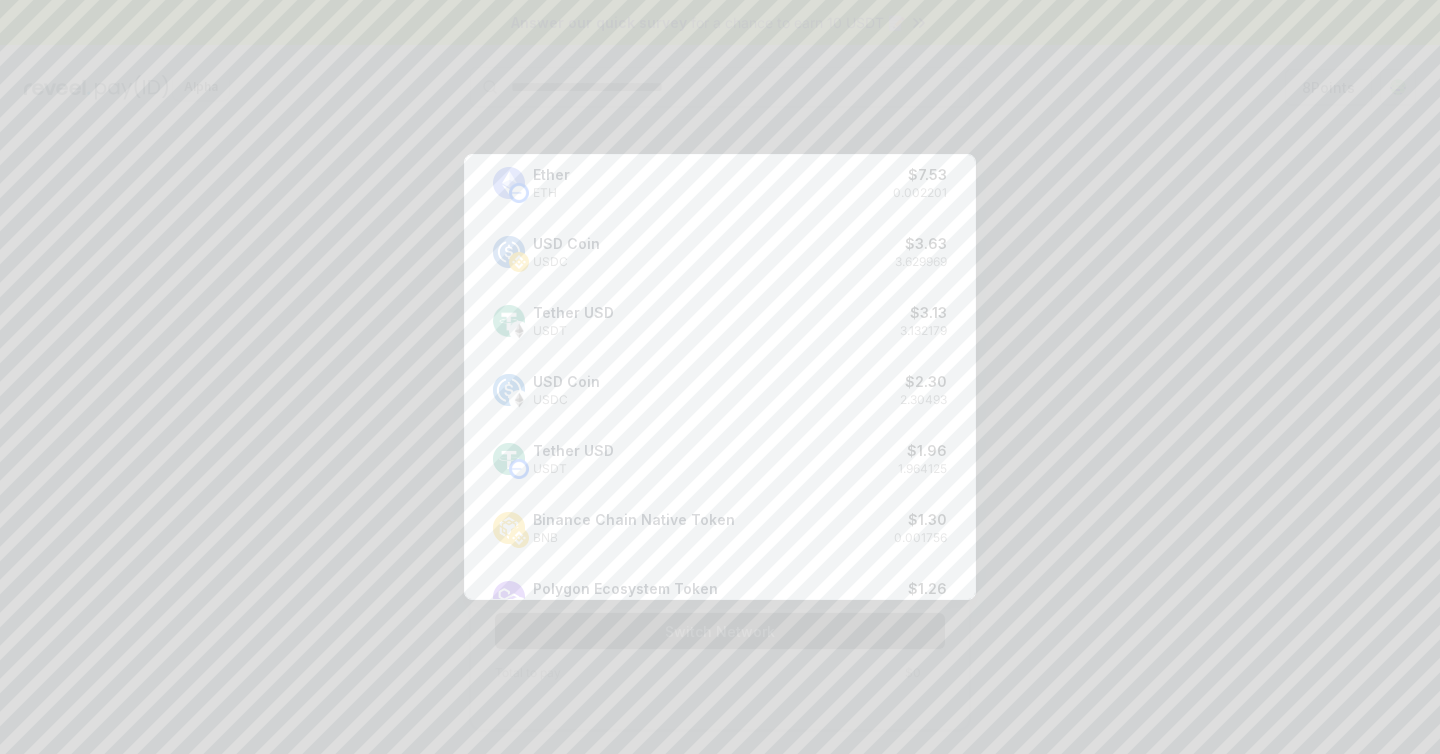 scroll, scrollTop: 176, scrollLeft: 0, axis: vertical 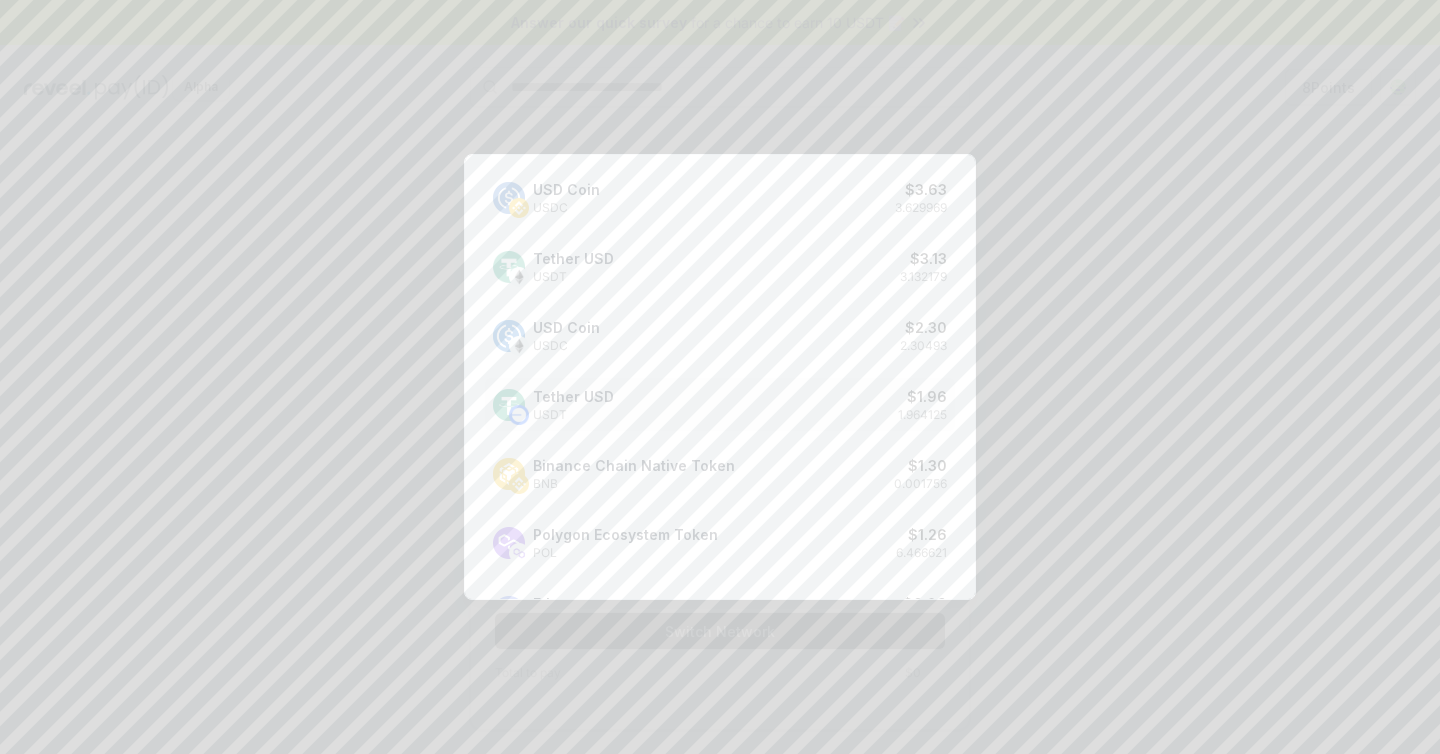 click on "Tether USD USDT $ 1.96 1.964125" at bounding box center (720, 404) 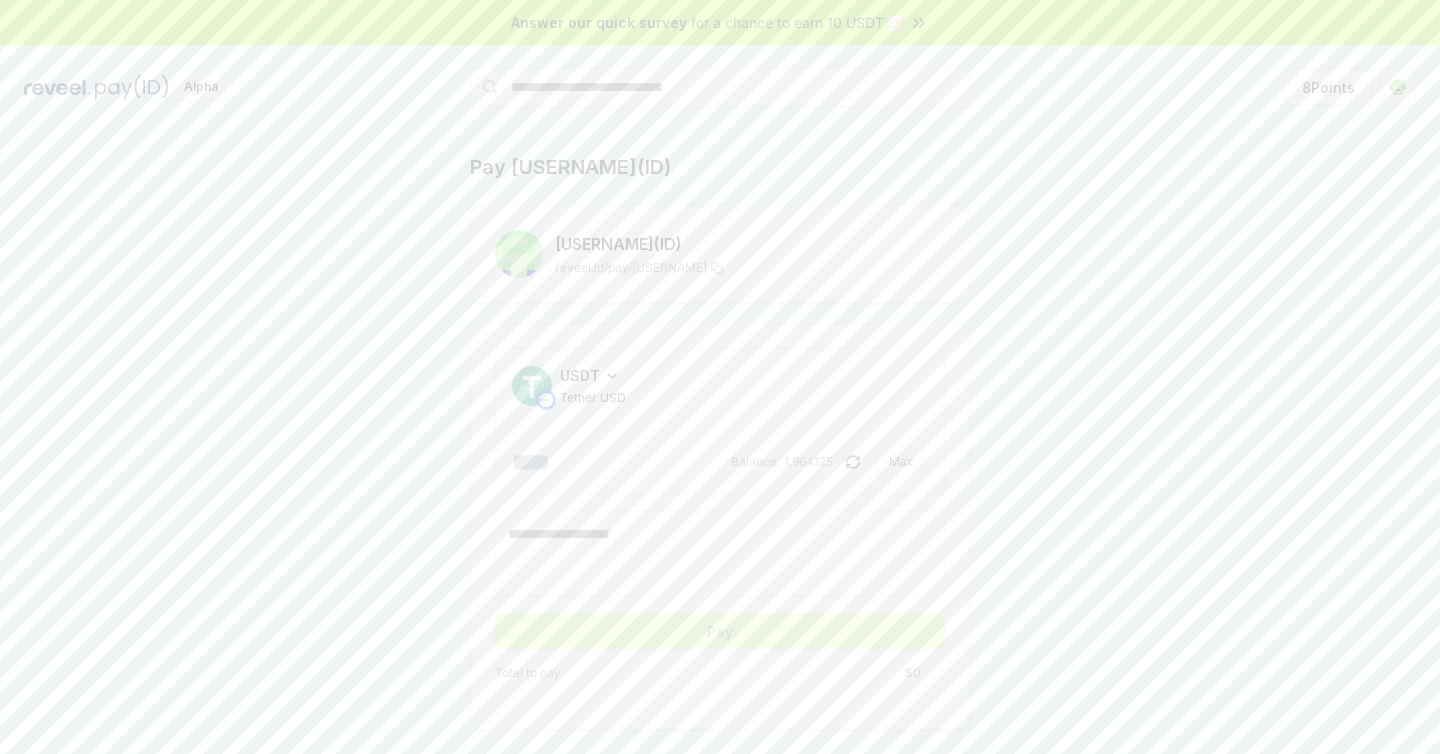click on "USDT" at bounding box center (580, 375) 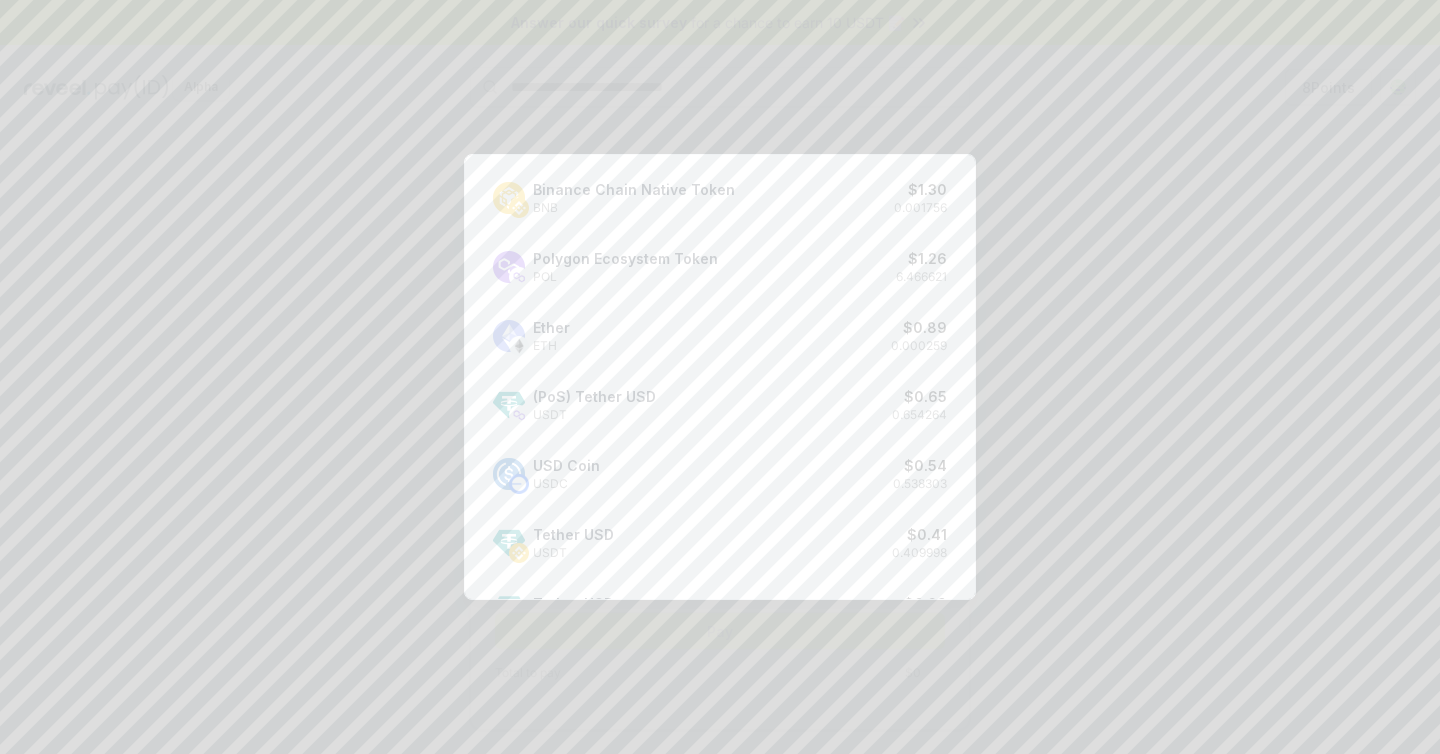 scroll, scrollTop: 456, scrollLeft: 0, axis: vertical 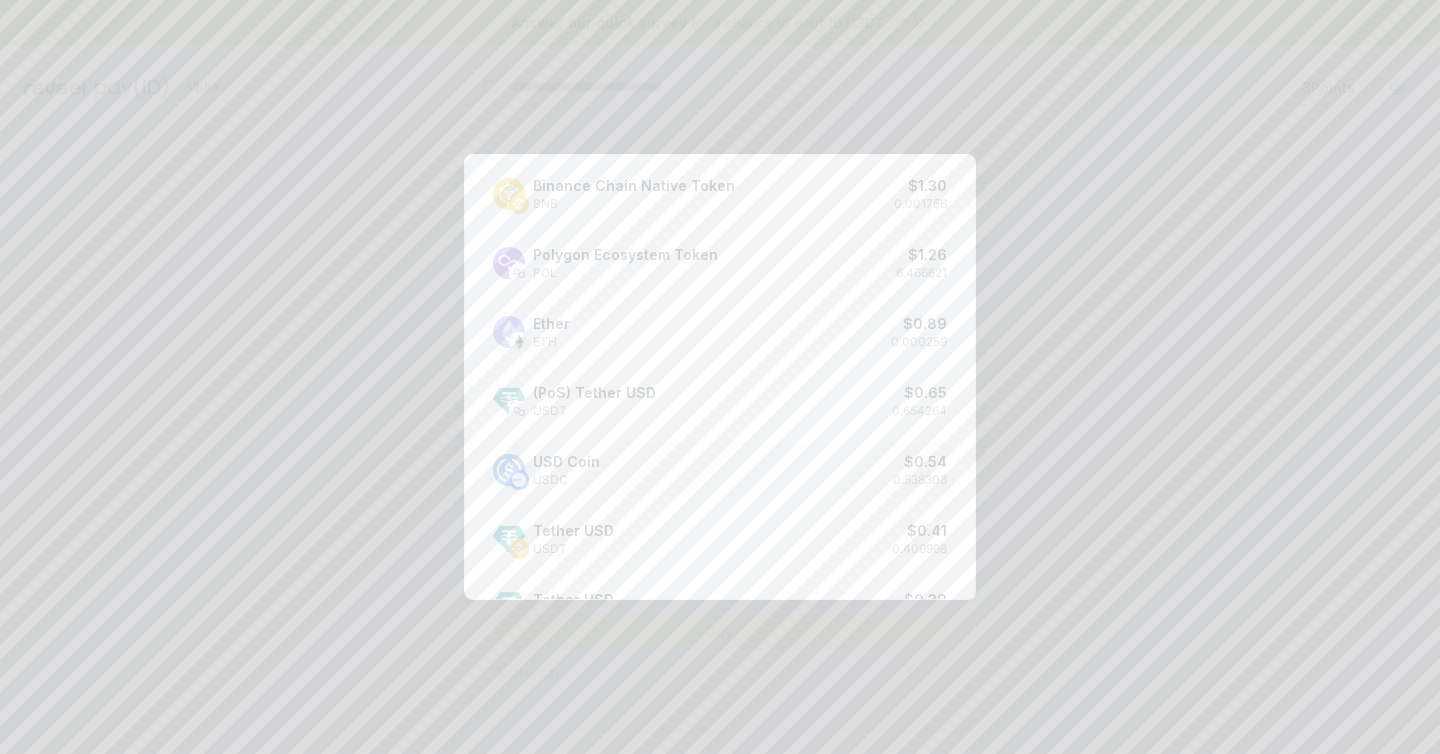 click on "USD Coin USDC $ 0.54 0.538303" at bounding box center (720, 469) 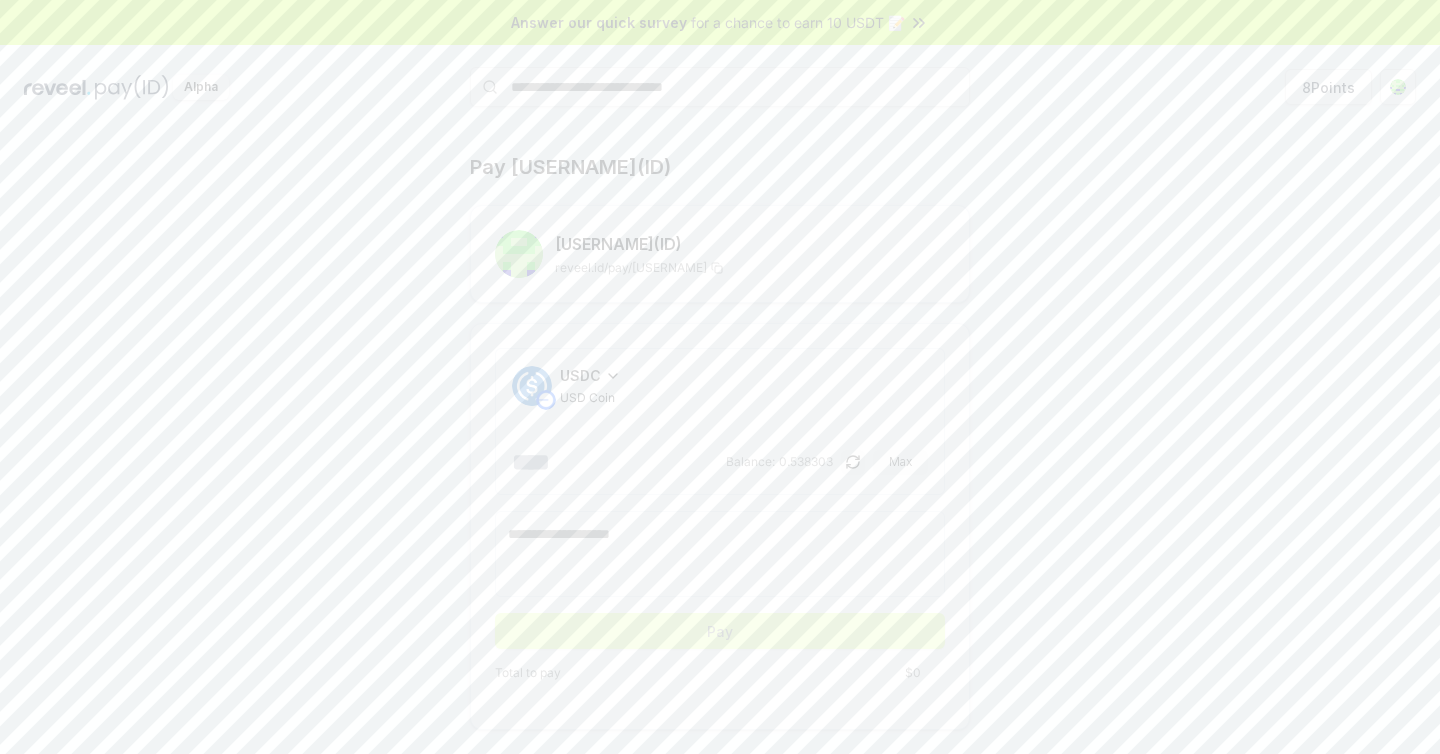 click at bounding box center [617, 462] 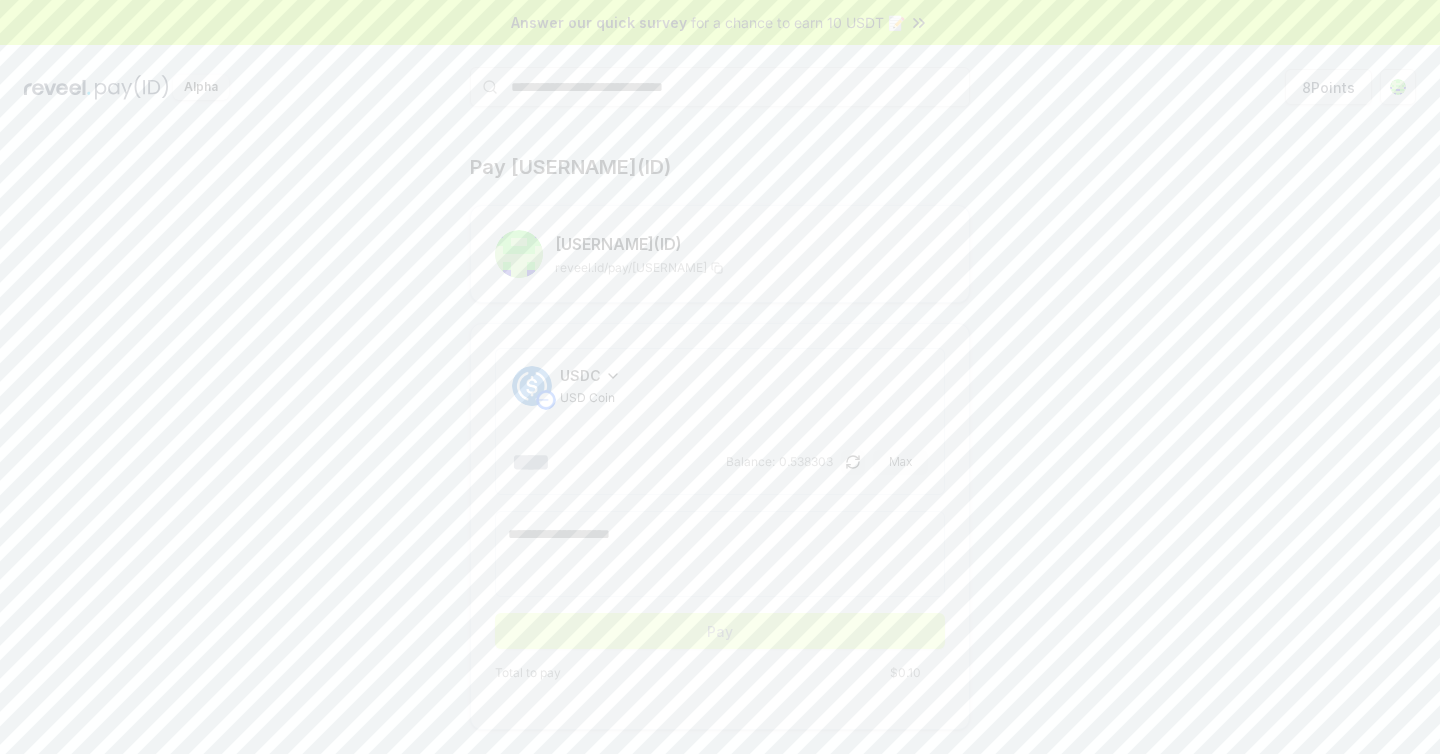 type on "***" 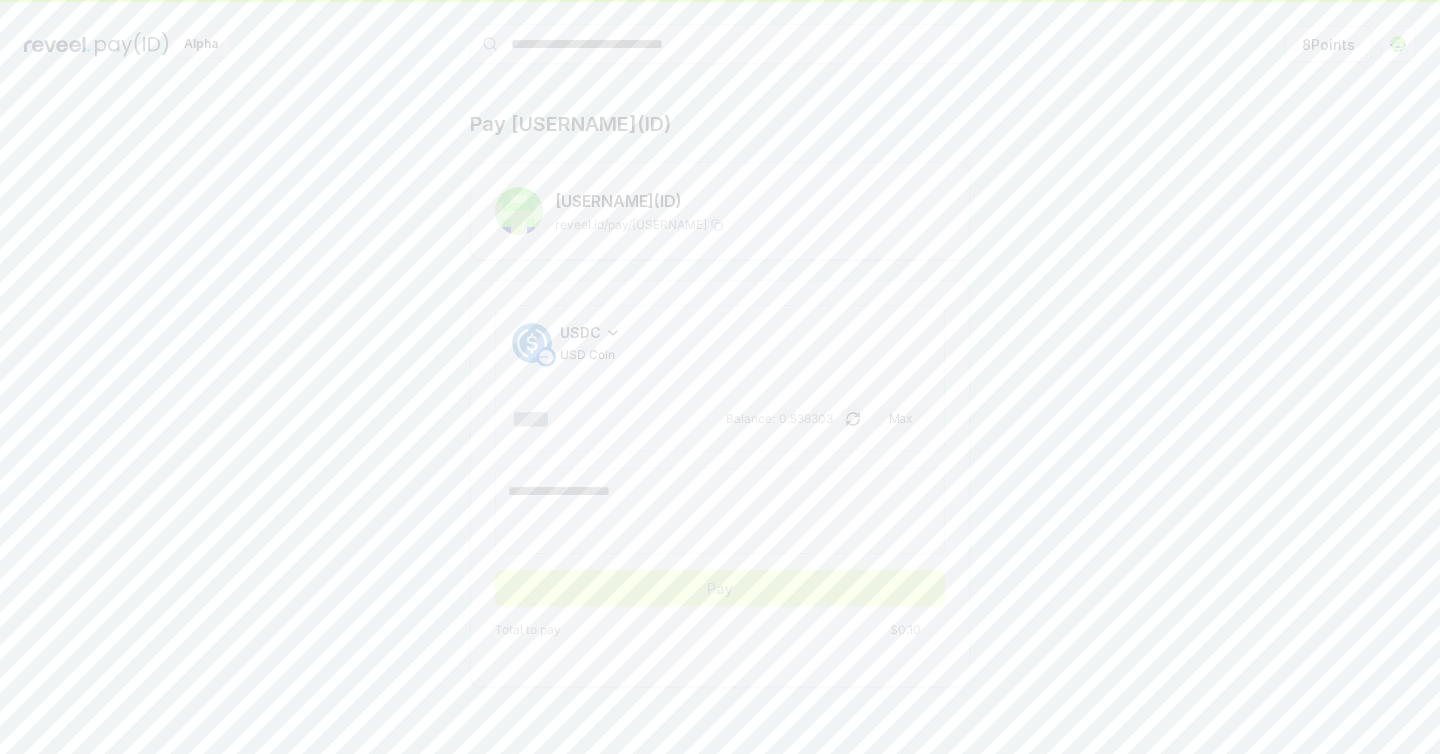 scroll, scrollTop: 57, scrollLeft: 0, axis: vertical 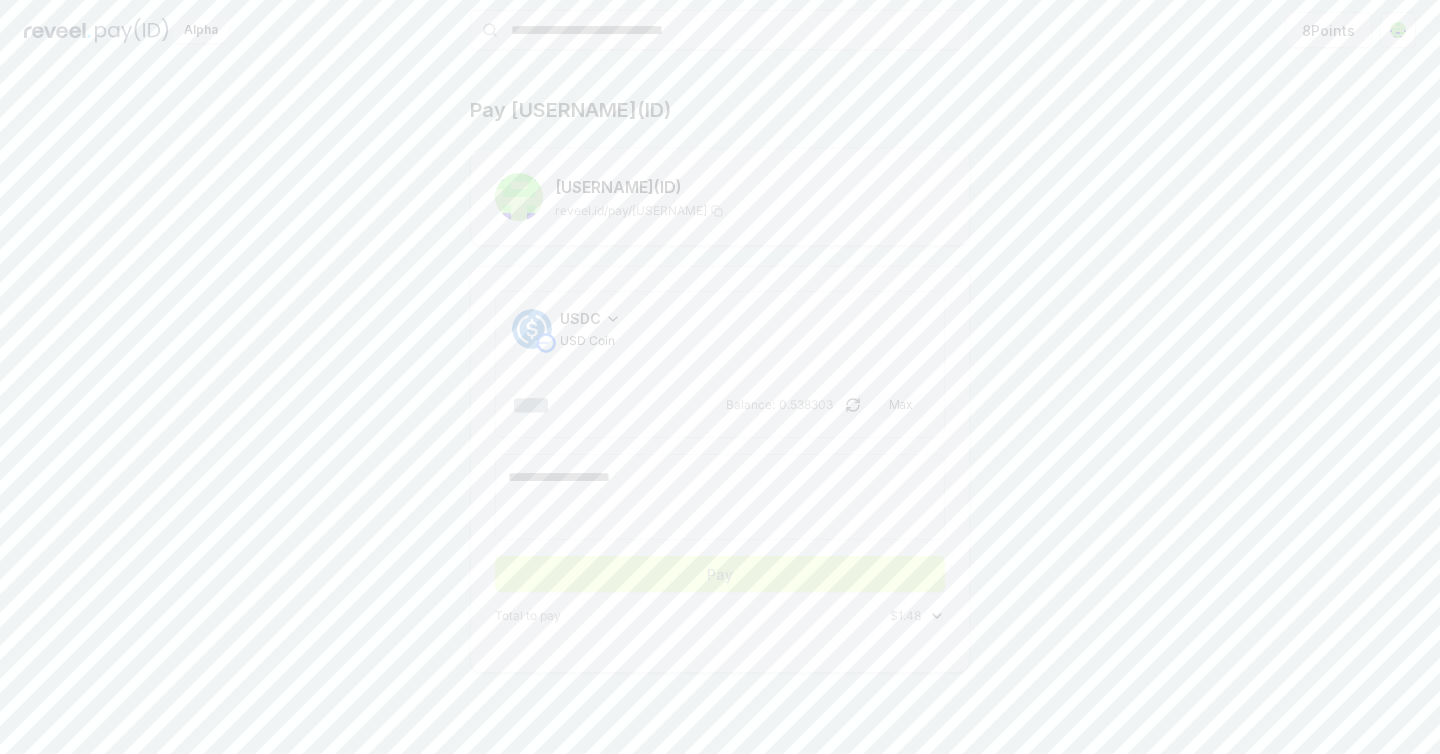 click on "Pay andree(ID) andree (ID) reveel.id/pay/andree USDC USD Coin *** Balance: 0.538303 Max Pay Total to pay $1.48 Gas fee $0.01406 Bridge fee $1.05926 Swap fee $0.30790" at bounding box center [720, 384] 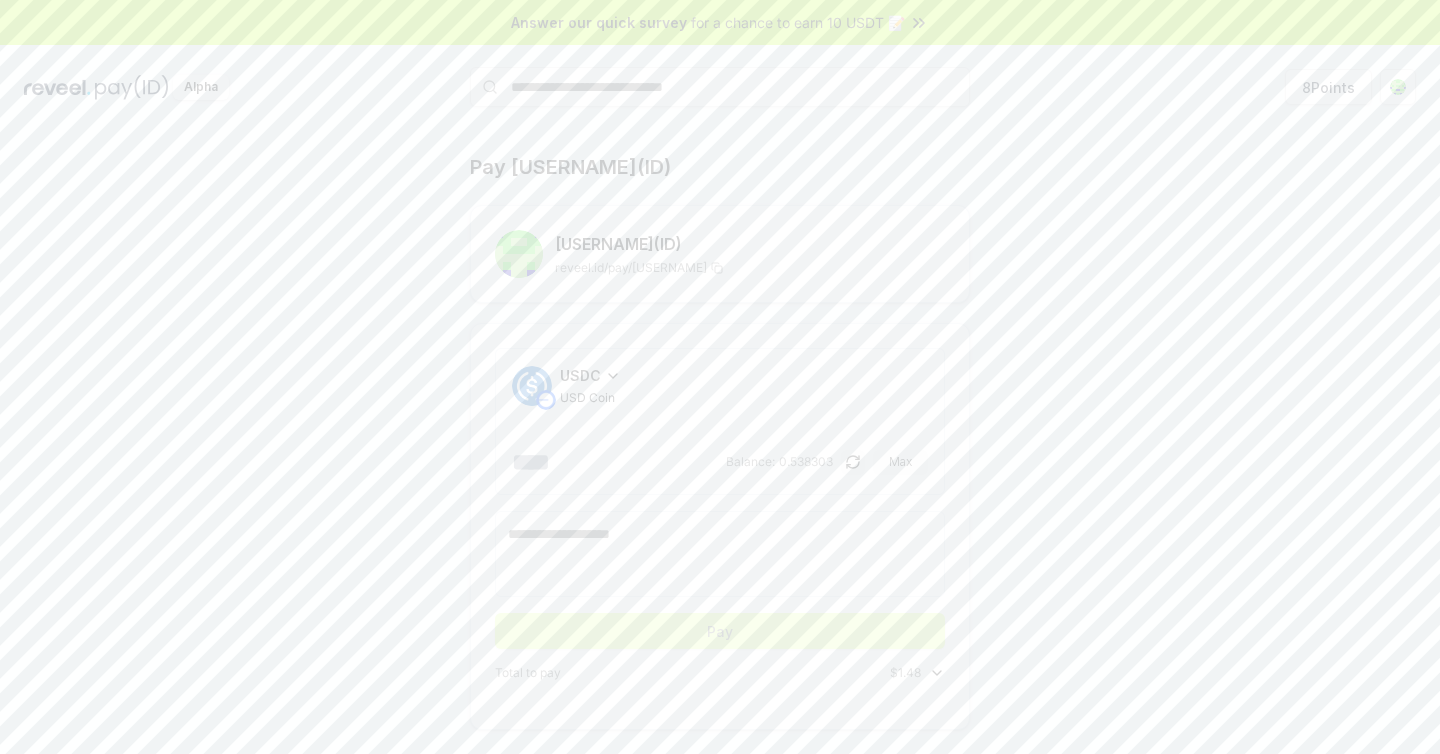 scroll, scrollTop: 57, scrollLeft: 0, axis: vertical 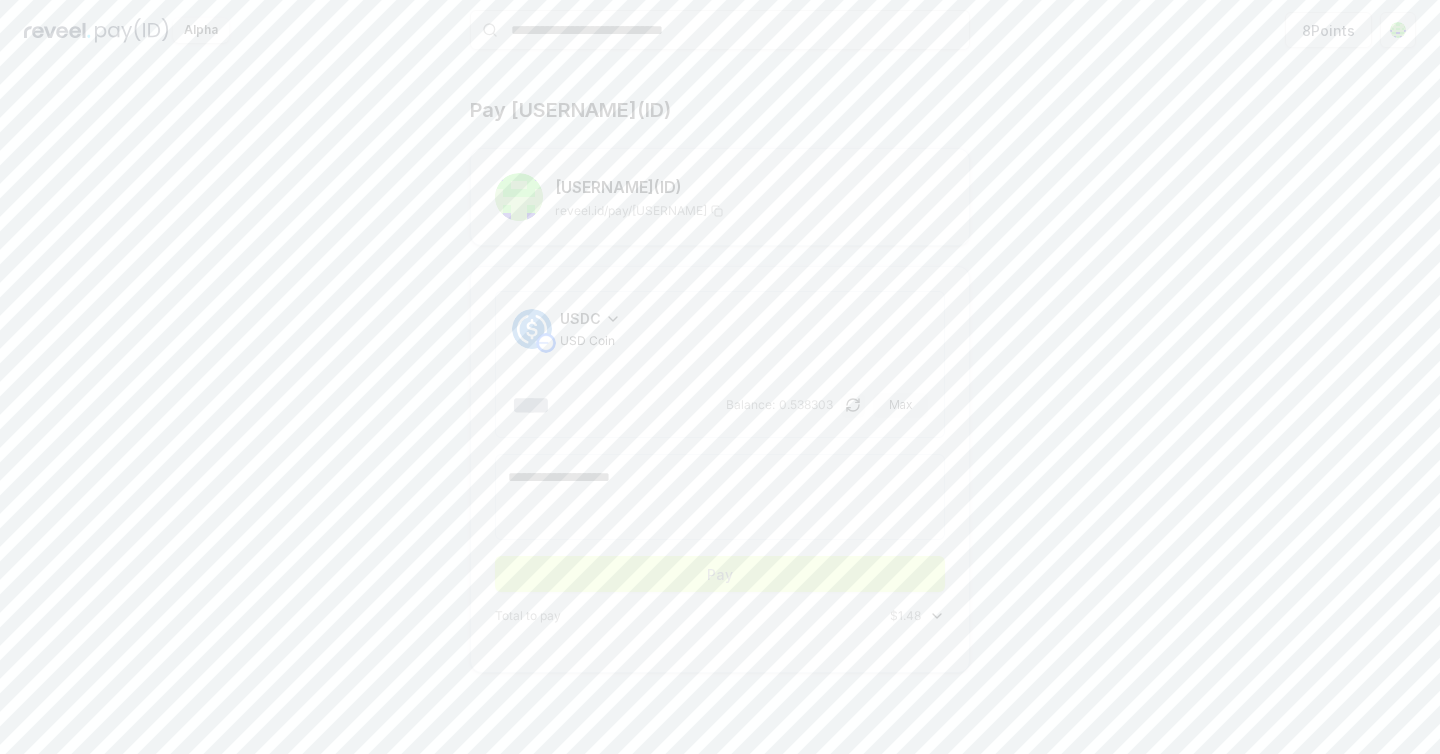 click on "USDC" at bounding box center (580, 318) 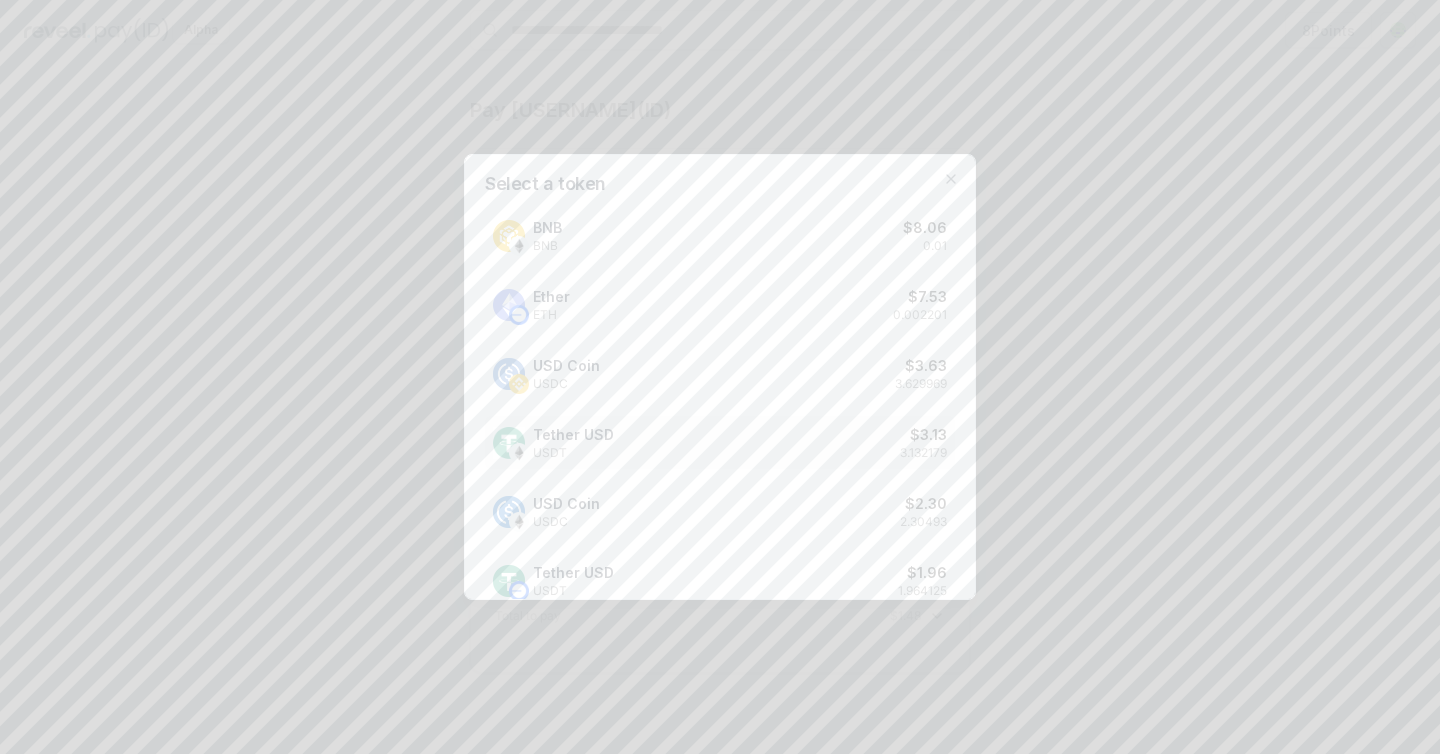 type 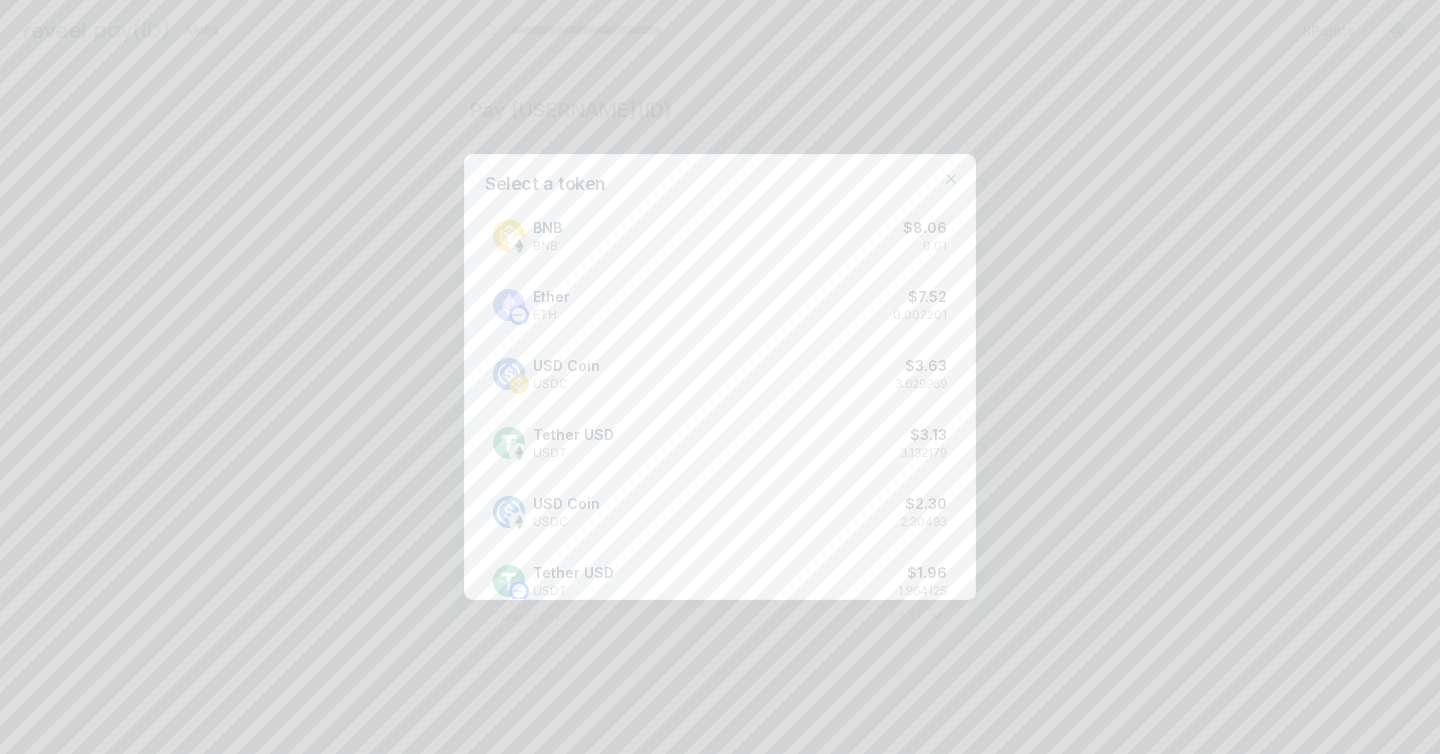 click on "Select a token BNB BNB $ 8.06 0.01 Ether ETH $ 7.52 0.002201 USD Coin USDC $ 3.63 3.629969 Tether USD USDT $ 3.13 3.132179 USD Coin USDC $ 2.30 2.30493 Tether USD USDT $ 1.96 1.964125 Binance Chain Native Token BNB $ 1.30 0.001756 Polygon Ecosystem Token POL $ 1.26 6.466621 Ether ETH $ 0.89 0.000259 (PoS) Tether USD USDT $ 0.65 0.654264 USD Coin USDC $ 0.54 0.538303 Tether USD USDT $ 0.41 0.409998 Tether USD USDT $ 0.39 0.388437 Ether ETH $ 0.39 0.000113 USD Coin USDC $ 0.16 0.164387 USD Coin USDC $ 0.11 0.114916 Close" at bounding box center (720, 377) 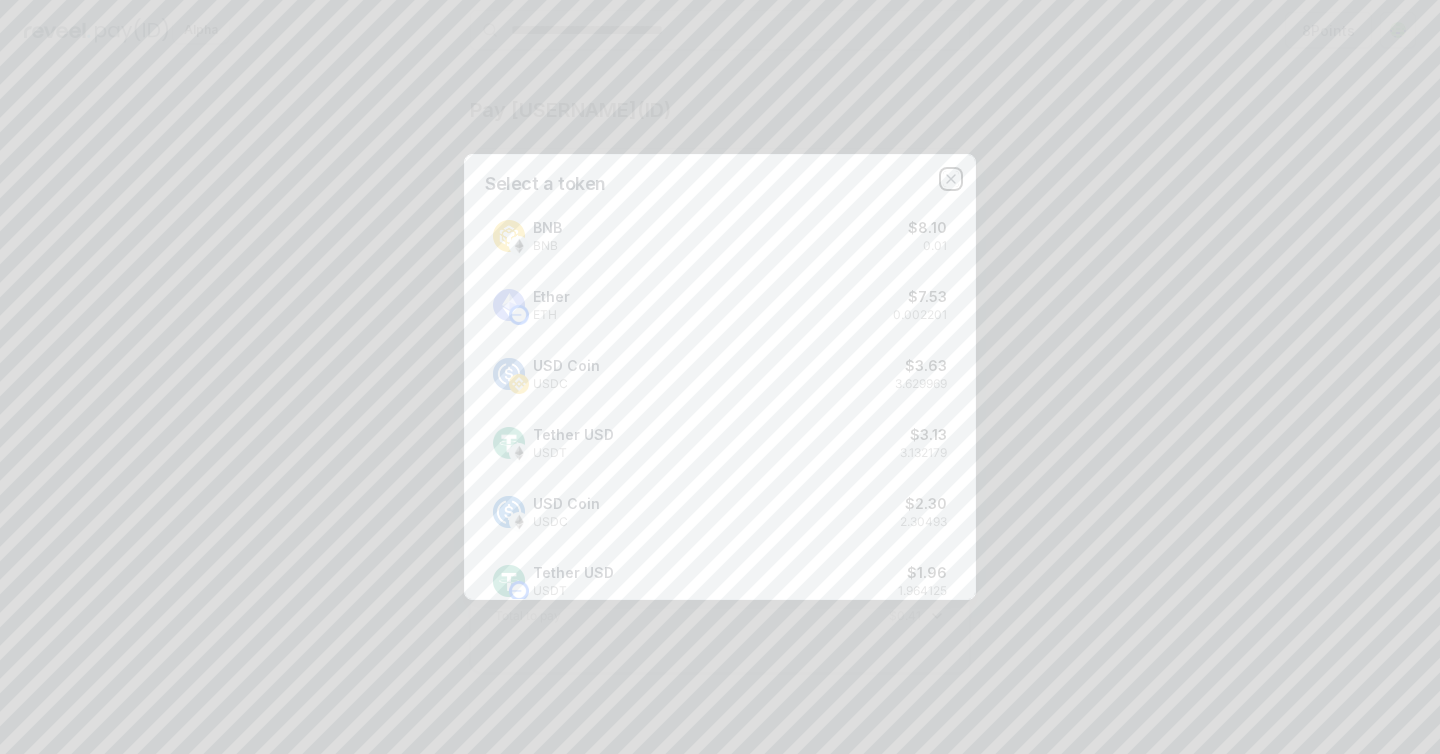 click 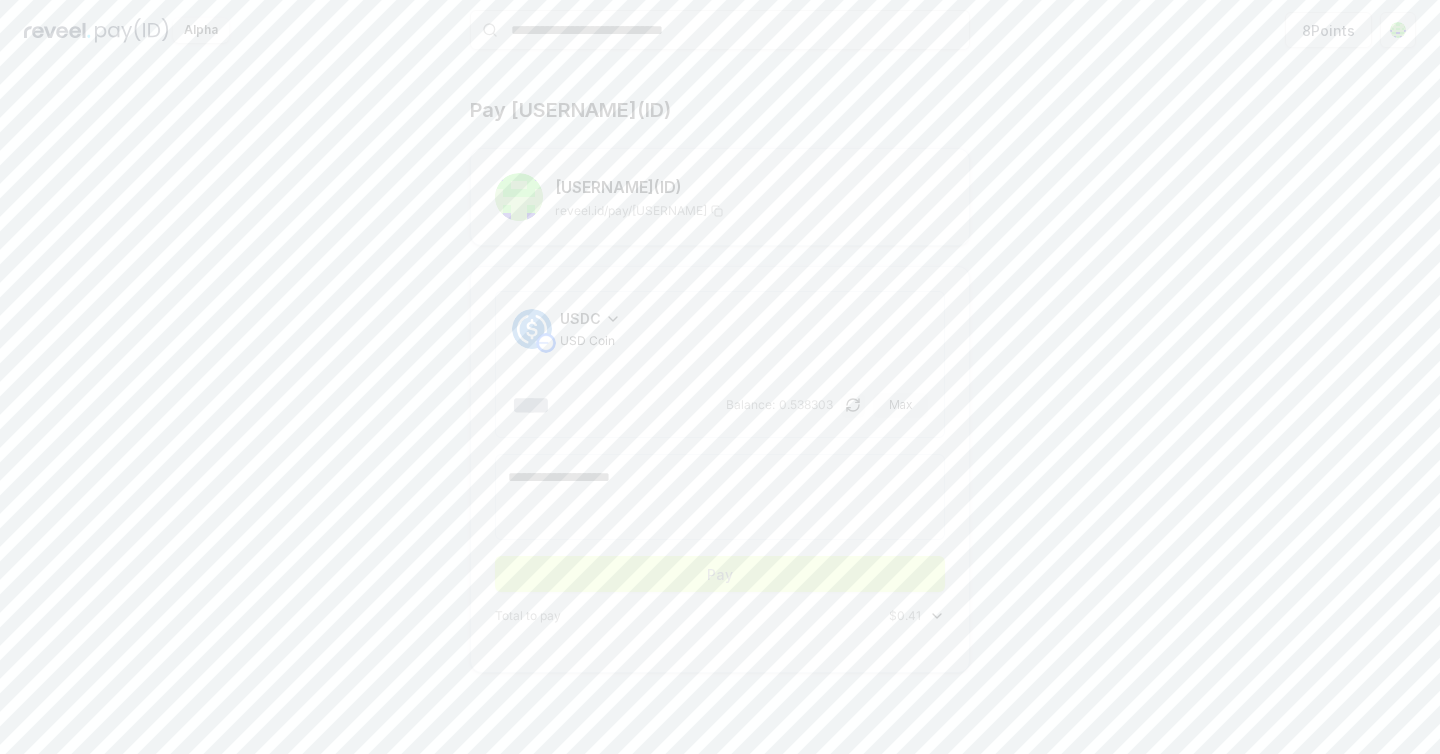 click on "Pay andree(ID) andree (ID) reveel.id/pay/andree USDC USD Coin *** Balance: 0.538303 Max Pay Total to pay $0.41 Gas fee $0.00424 Swap fee $0.30792" at bounding box center (720, 384) 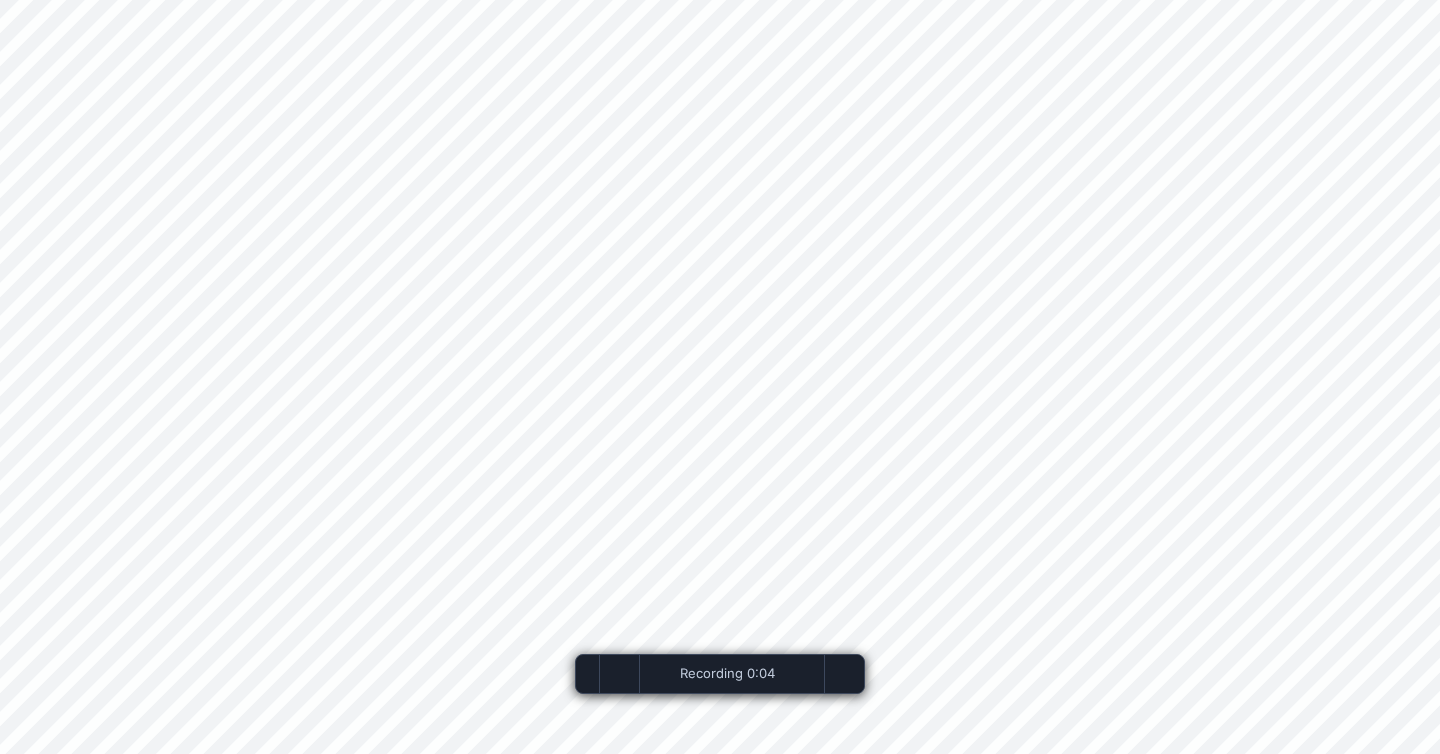 scroll, scrollTop: 0, scrollLeft: 0, axis: both 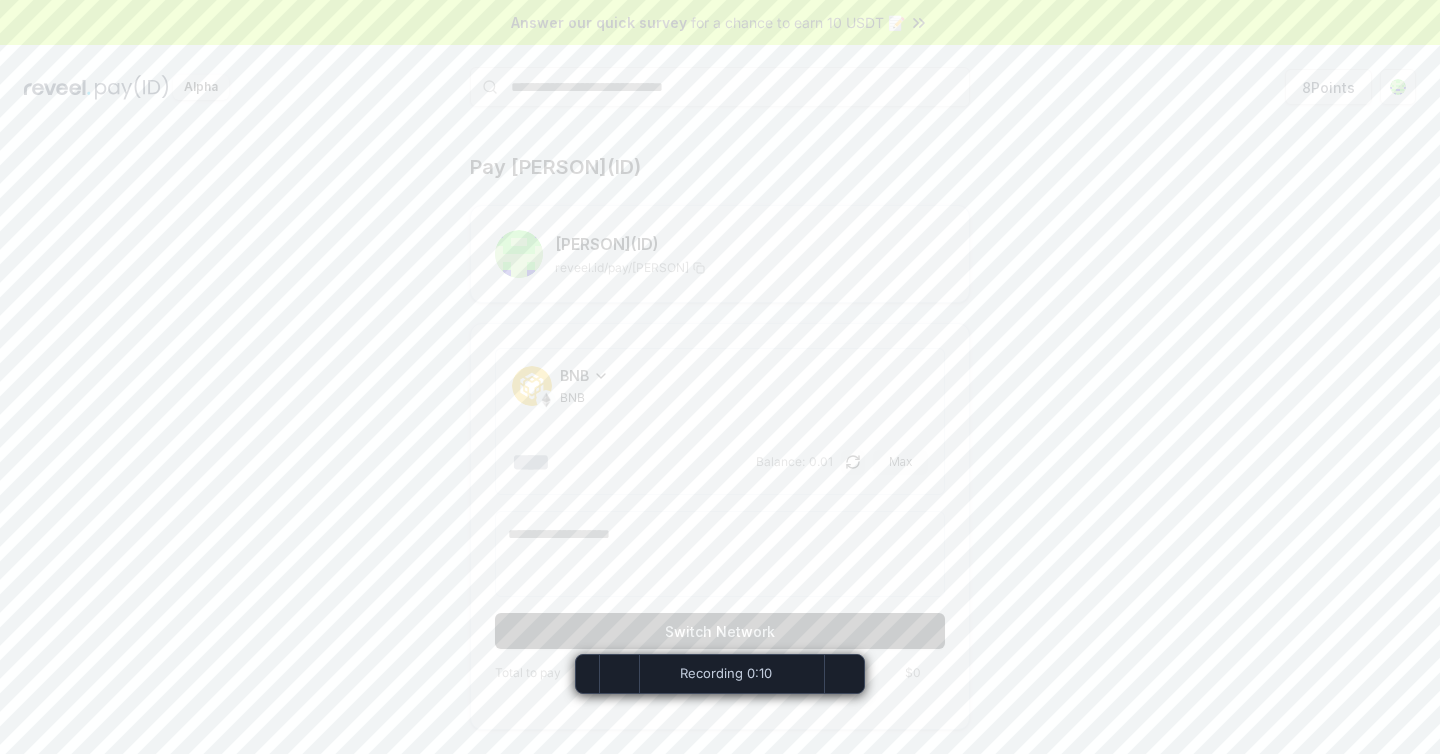 click on "BNB" at bounding box center (584, 375) 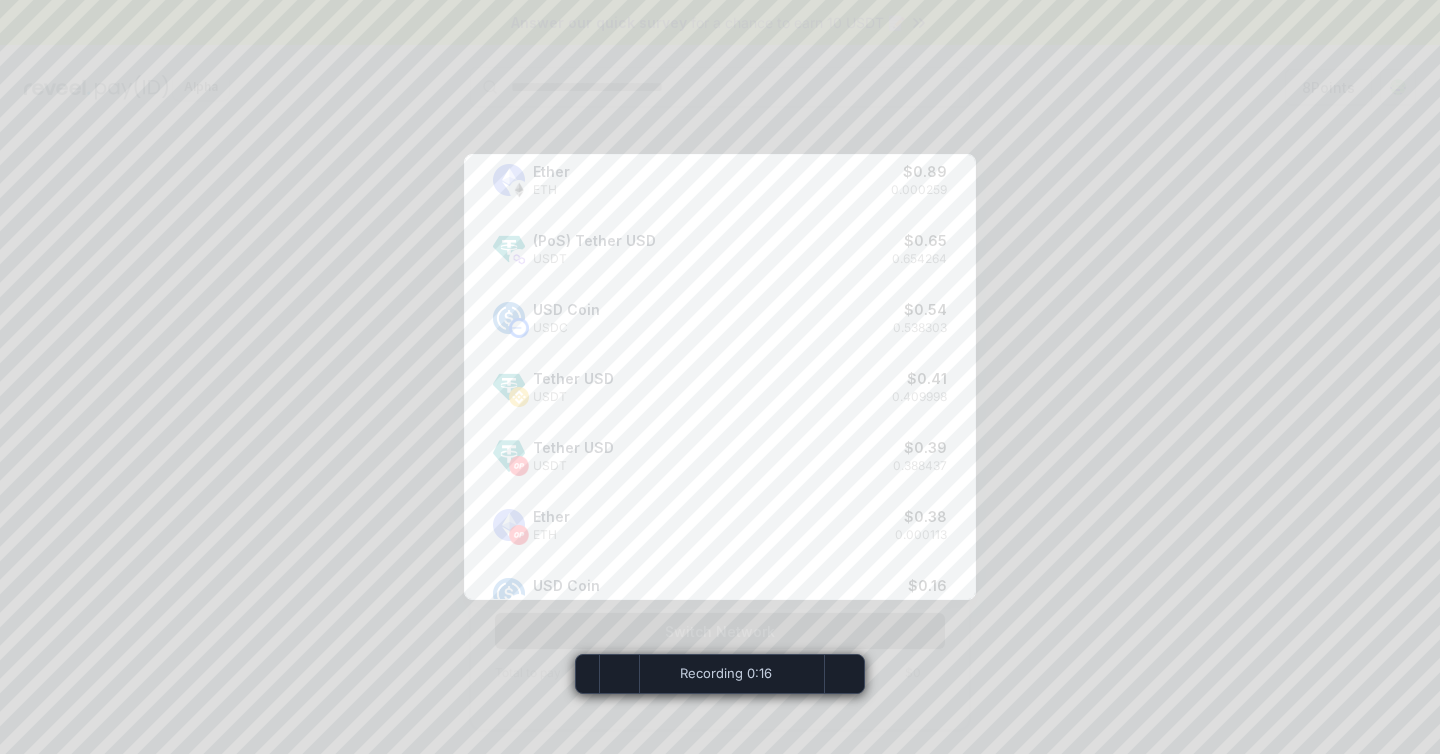 scroll, scrollTop: 658, scrollLeft: 0, axis: vertical 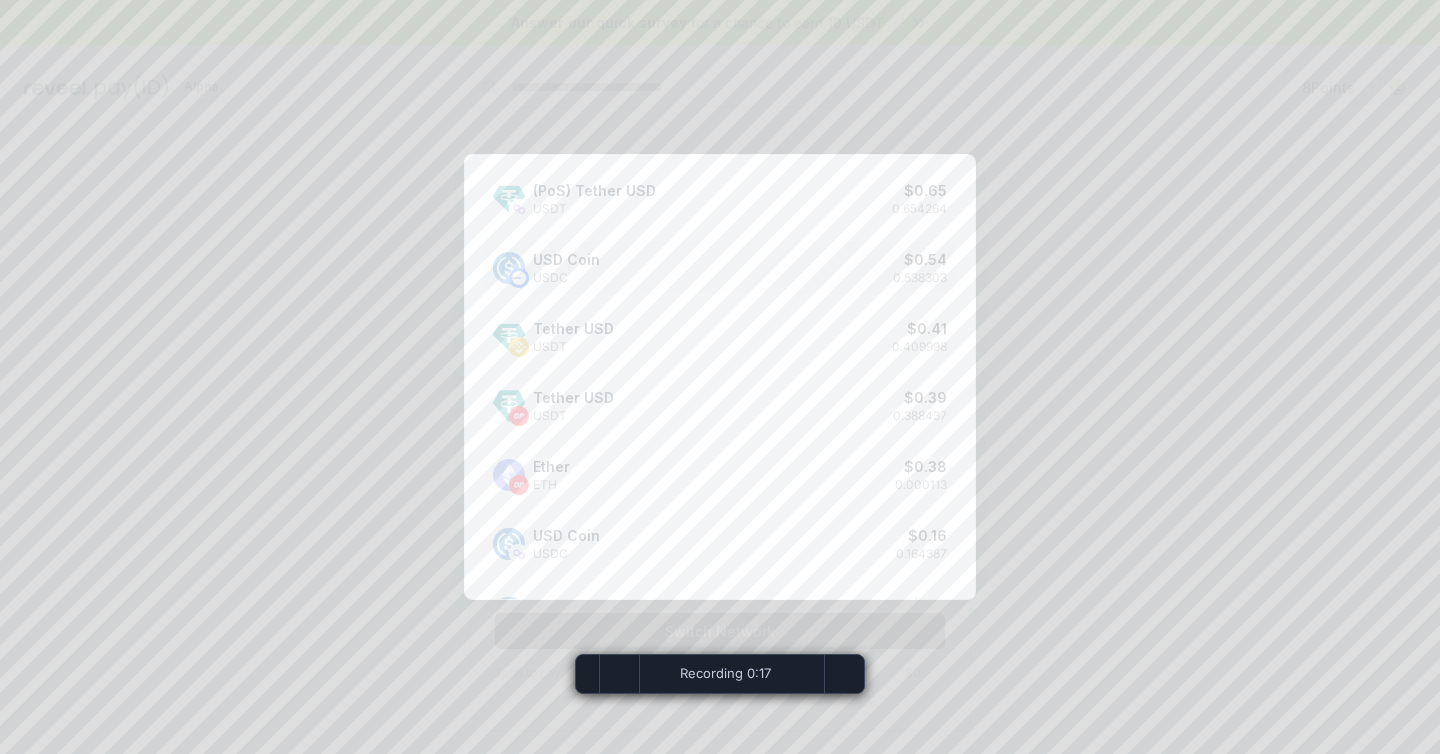 click on "USD Coin USDC $ 0.54 0.538303" at bounding box center (720, 267) 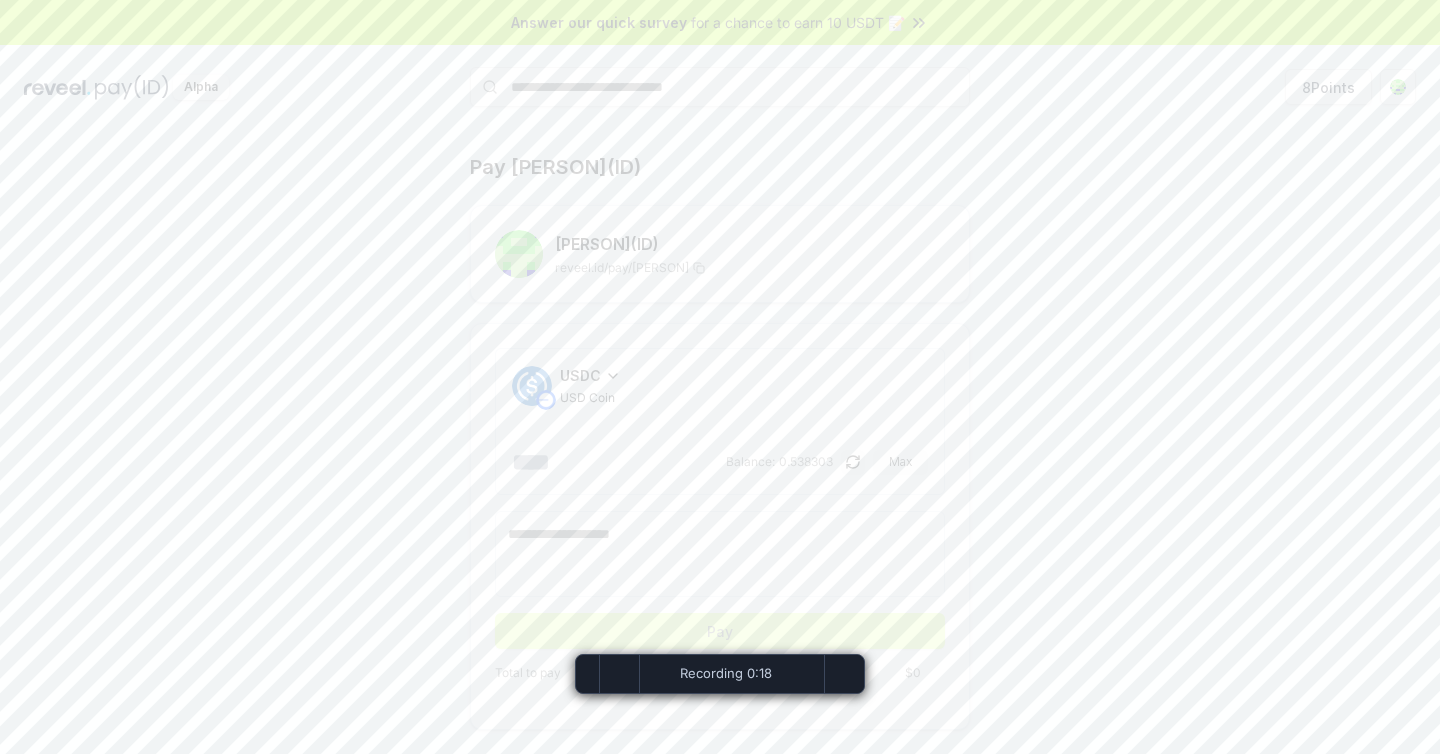 click at bounding box center (617, 462) 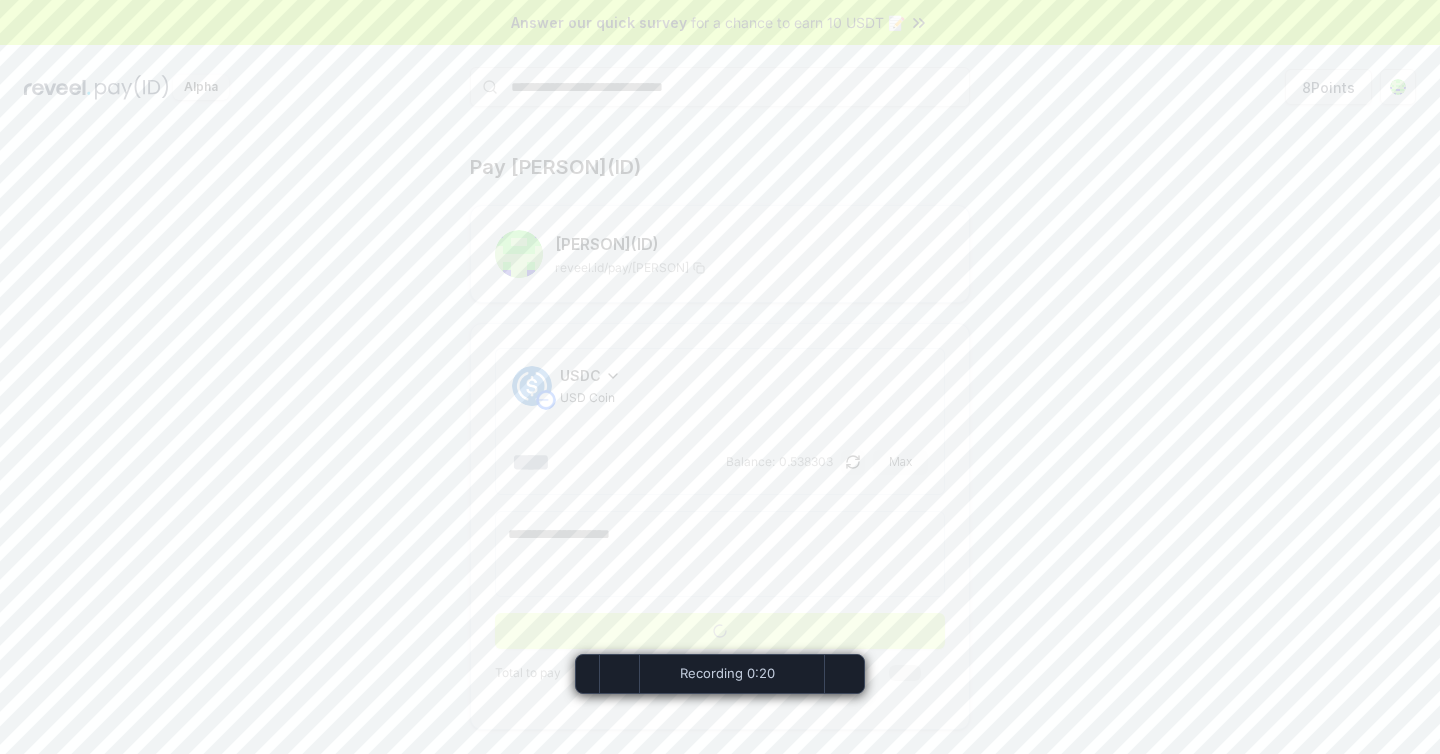 scroll, scrollTop: 57, scrollLeft: 0, axis: vertical 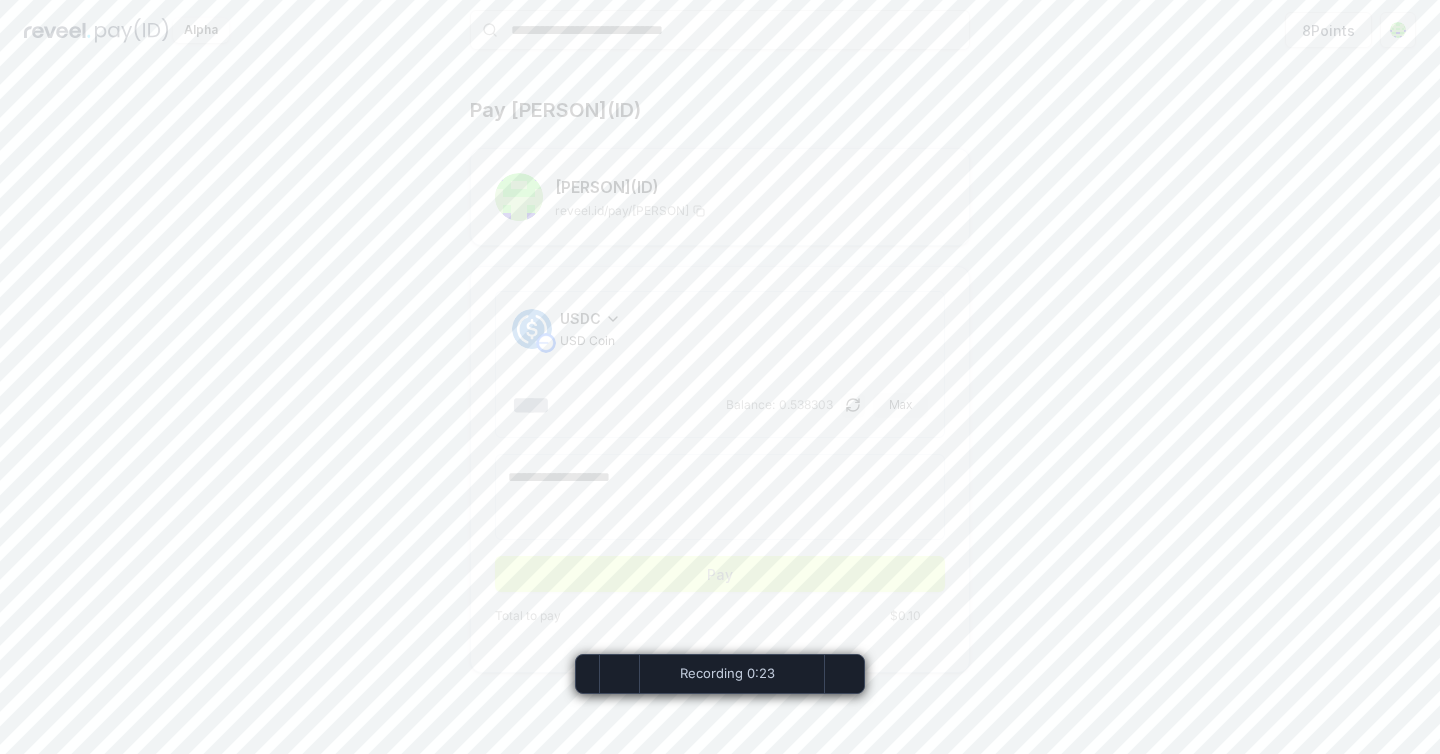 click on "$0.10" at bounding box center [905, 616] 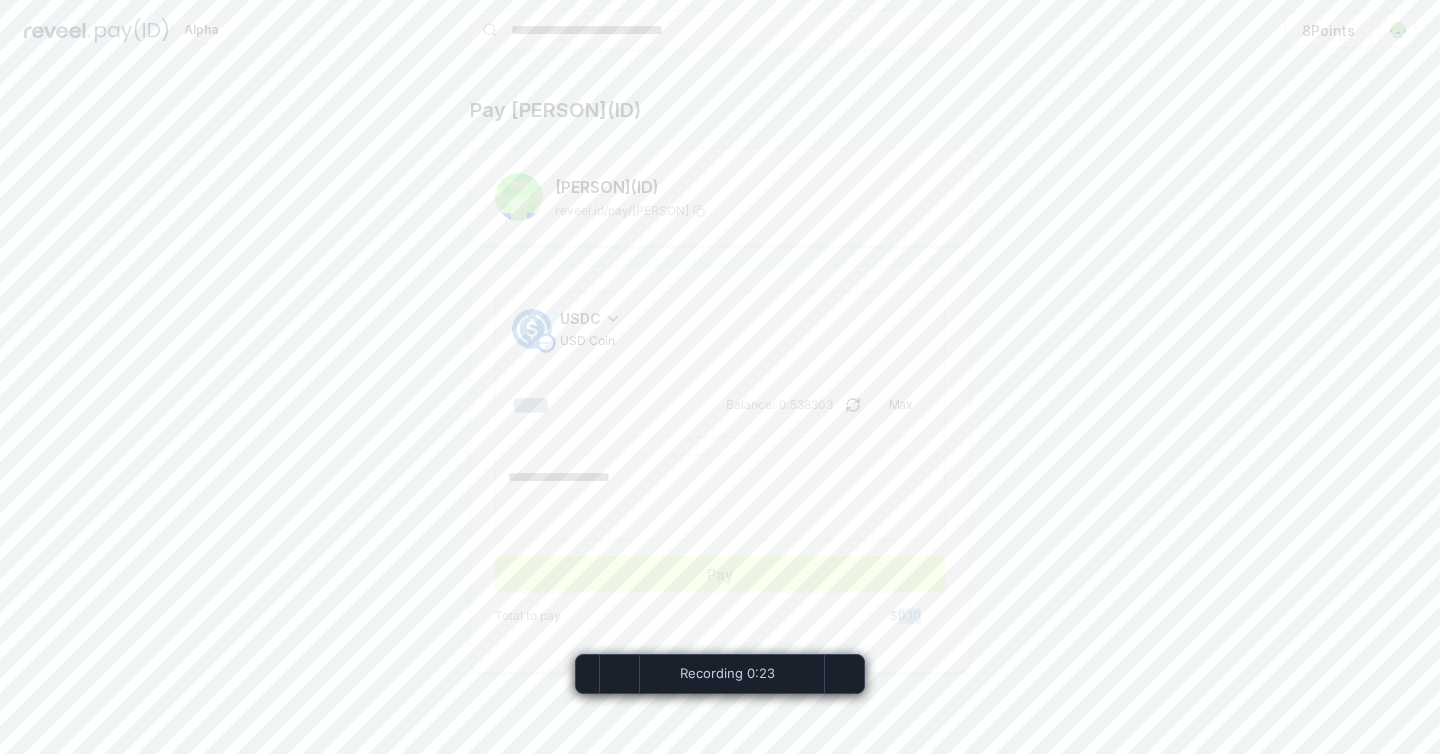 click on "Pay [PERSON](ID) [PERSON] (ID) reveel.id/pay/[PERSON] USDC USD Coin *** Balance: 0.538303 Max Pay Total to pay $0.10" at bounding box center [720, 384] 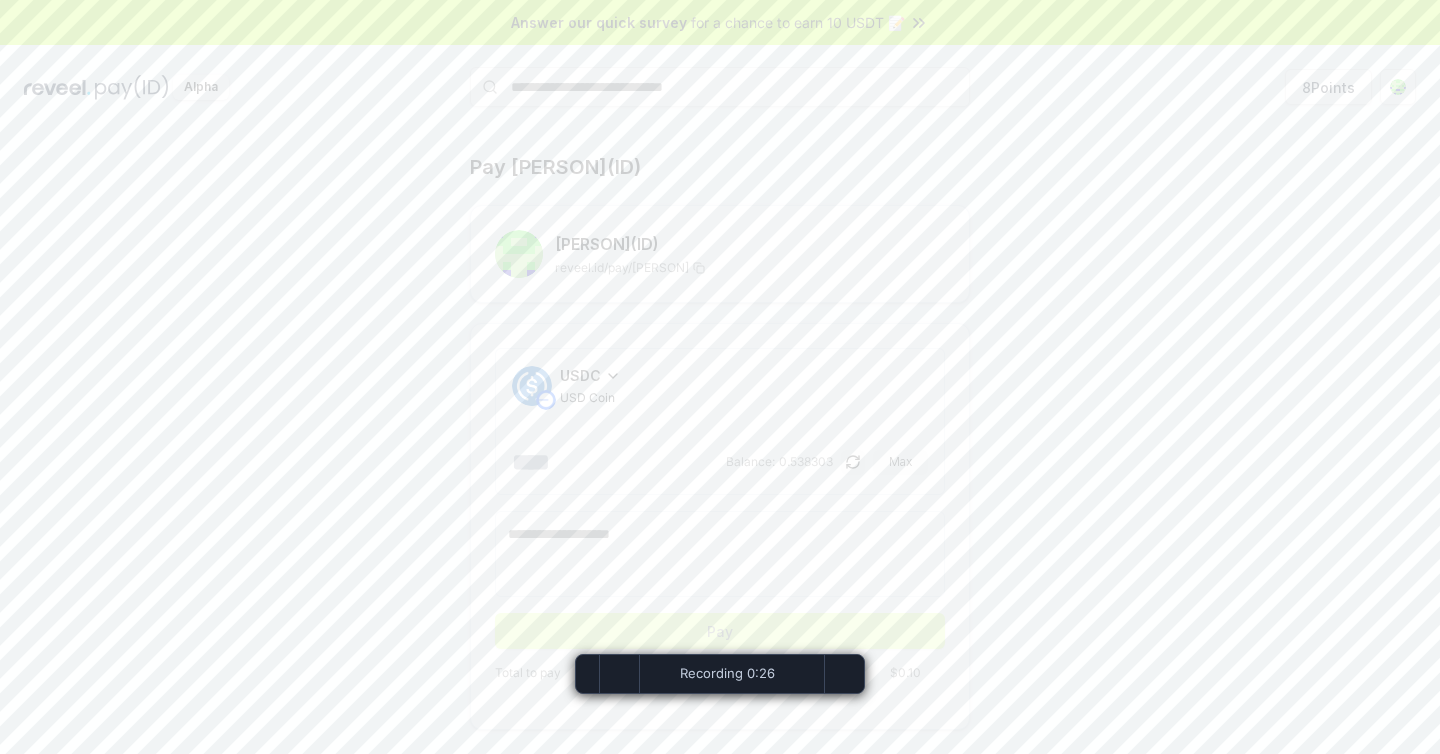 scroll, scrollTop: 57, scrollLeft: 0, axis: vertical 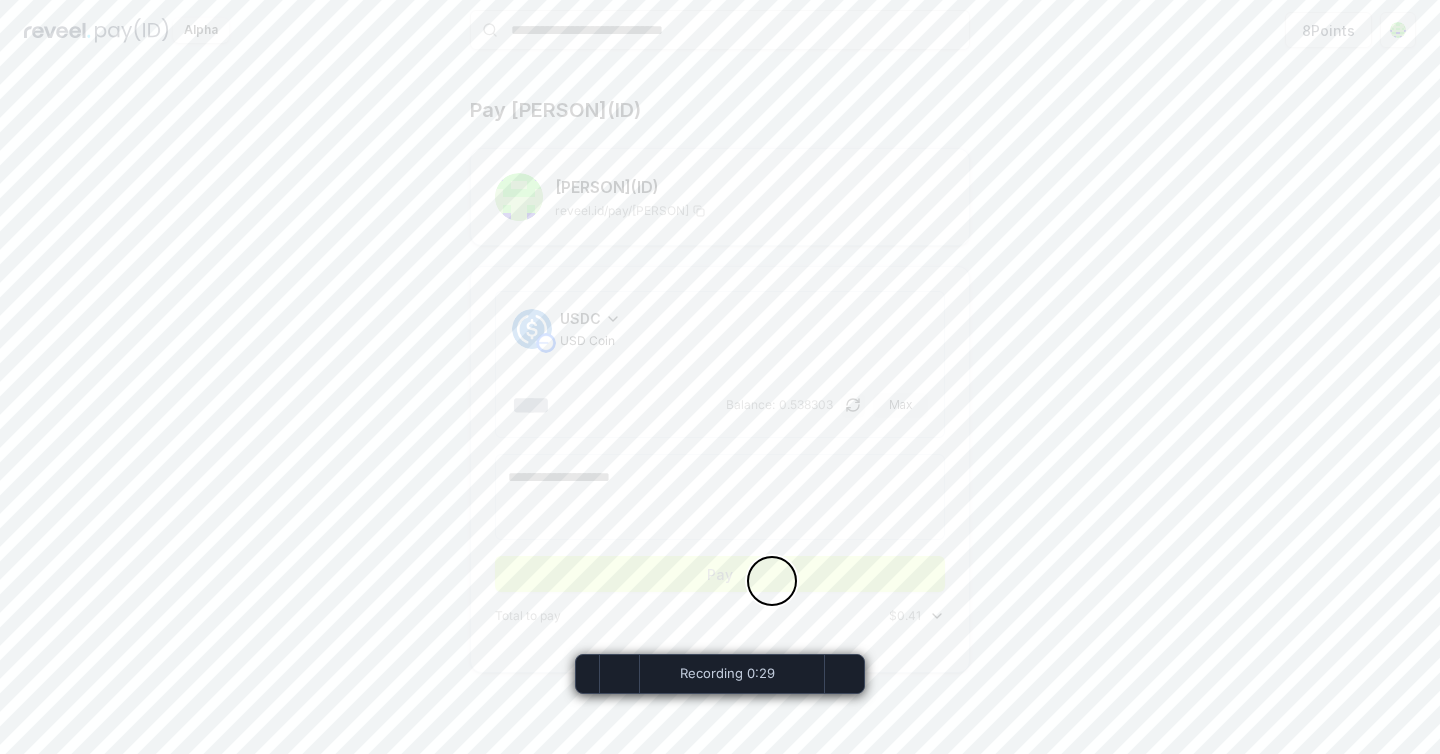 click on "USDC USD Coin *** Balance: 0.538303 Max Pay" at bounding box center (720, 441) 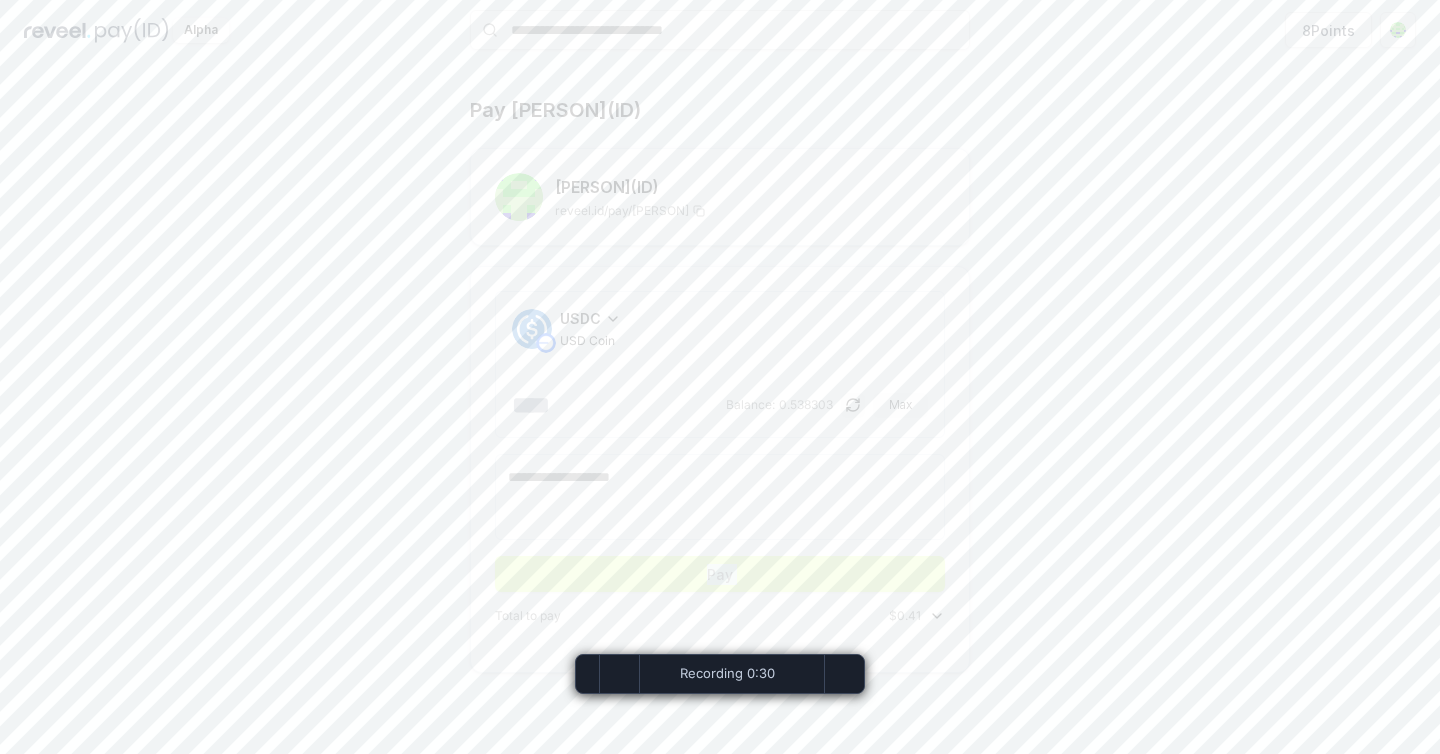 click on "USDC USD Coin *** Balance: 0.538303 Max Pay" at bounding box center [720, 441] 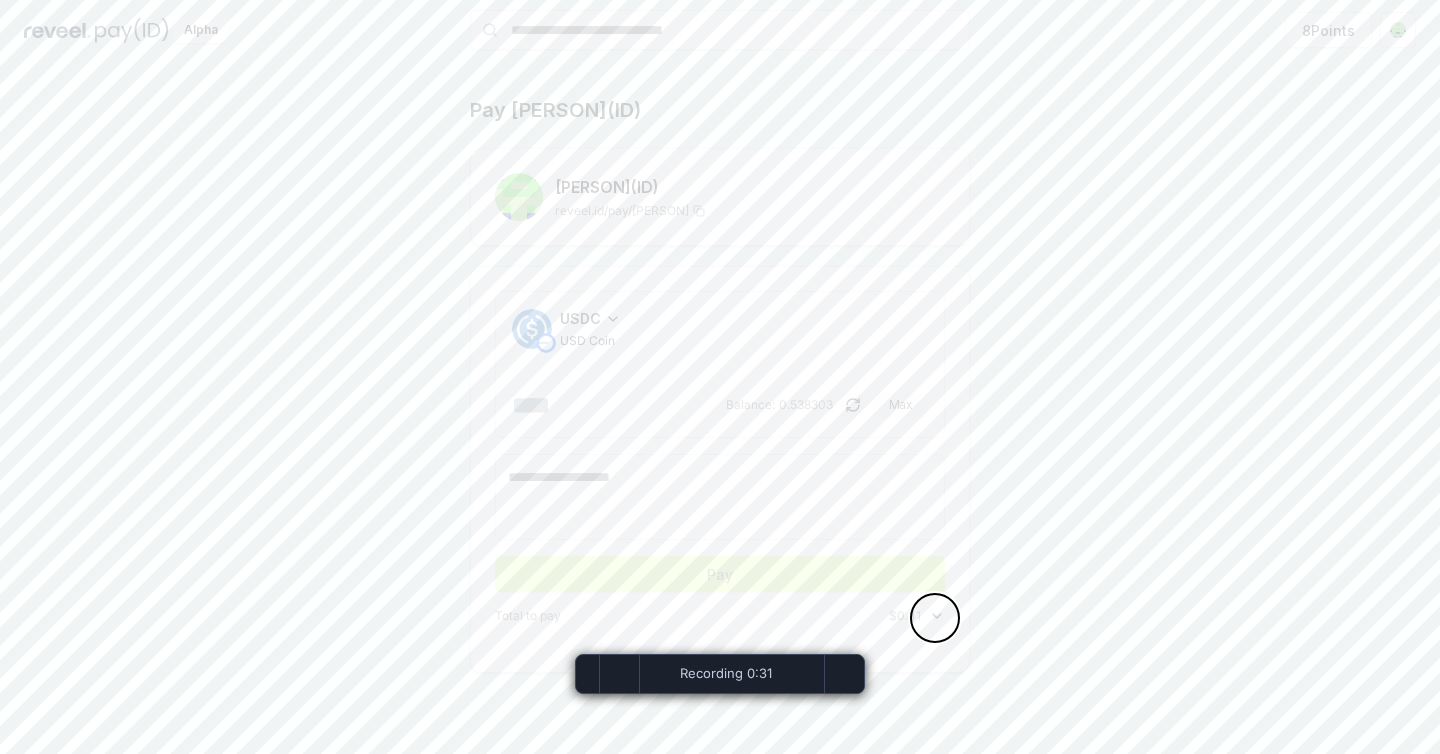 click 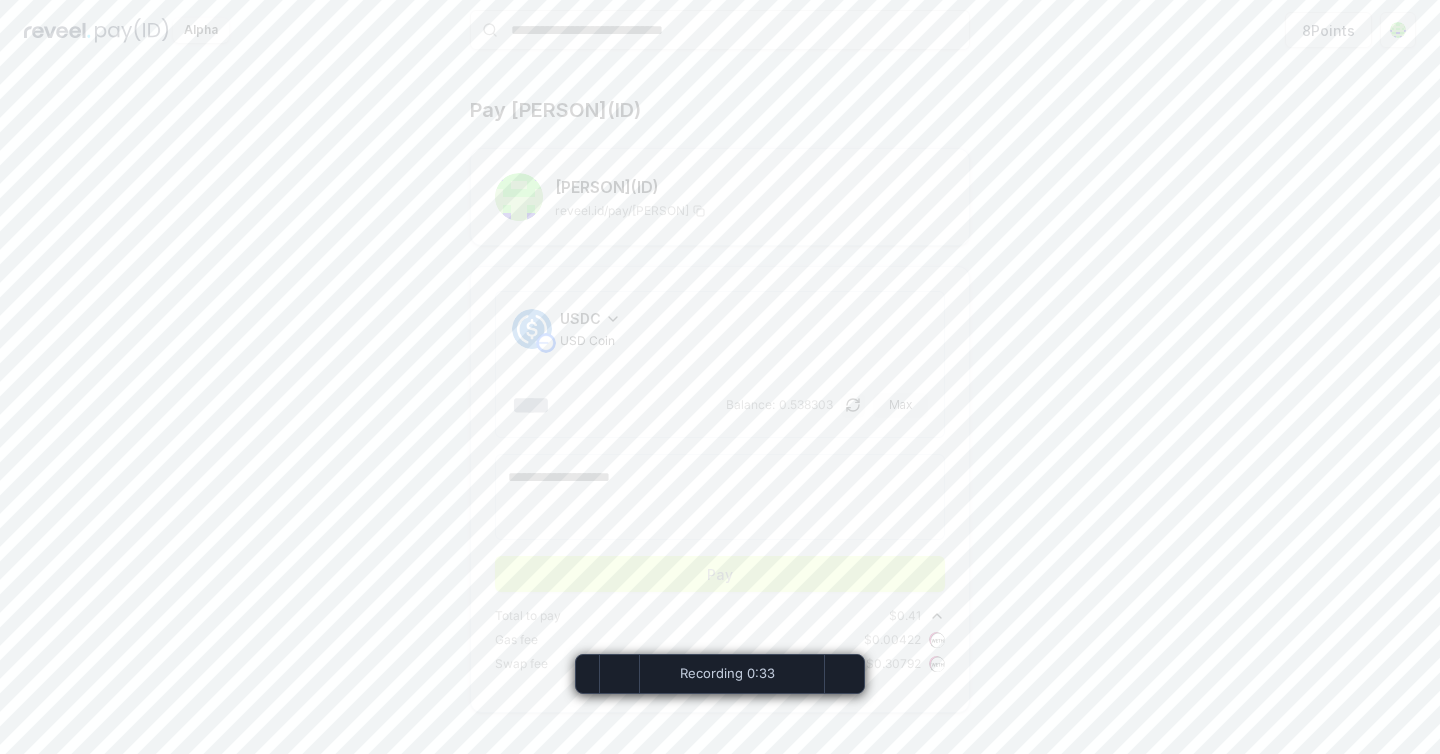 click on "USDC USD Coin *** Balance: 0.538303 Max Pay" at bounding box center [720, 441] 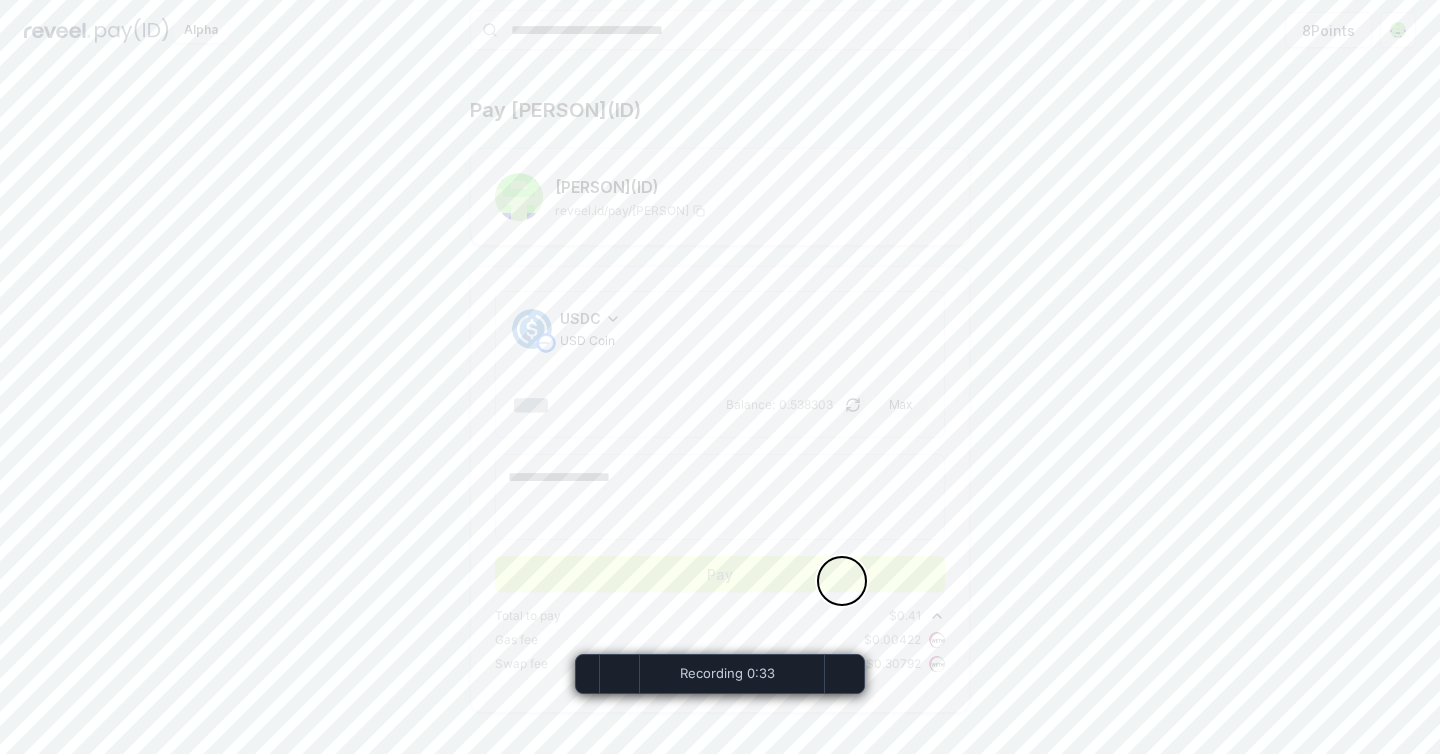 click on "USDC USD Coin *** Balance: 0.538303 Max Pay" at bounding box center (720, 441) 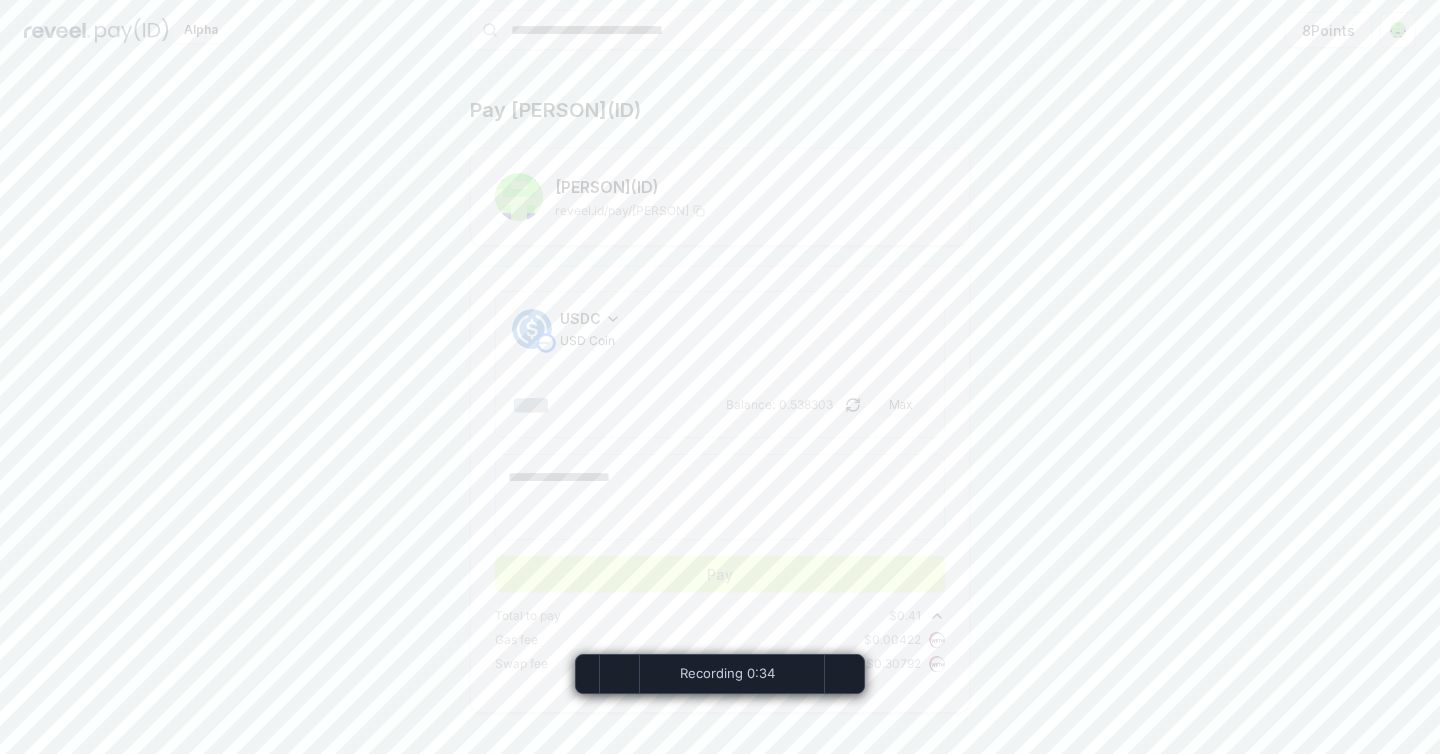 click 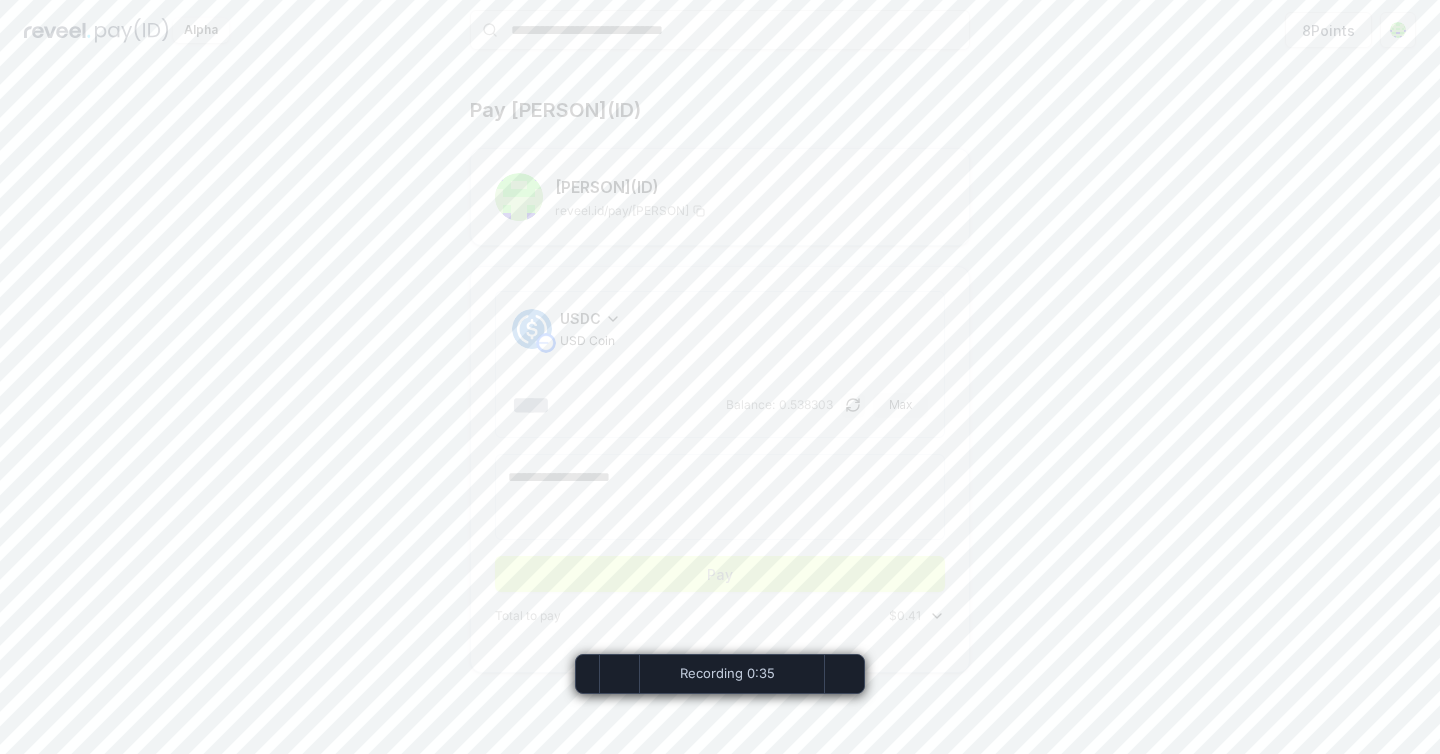 click on "USDC USD Coin *** Balance: 0.538303 Max Pay" at bounding box center [720, 441] 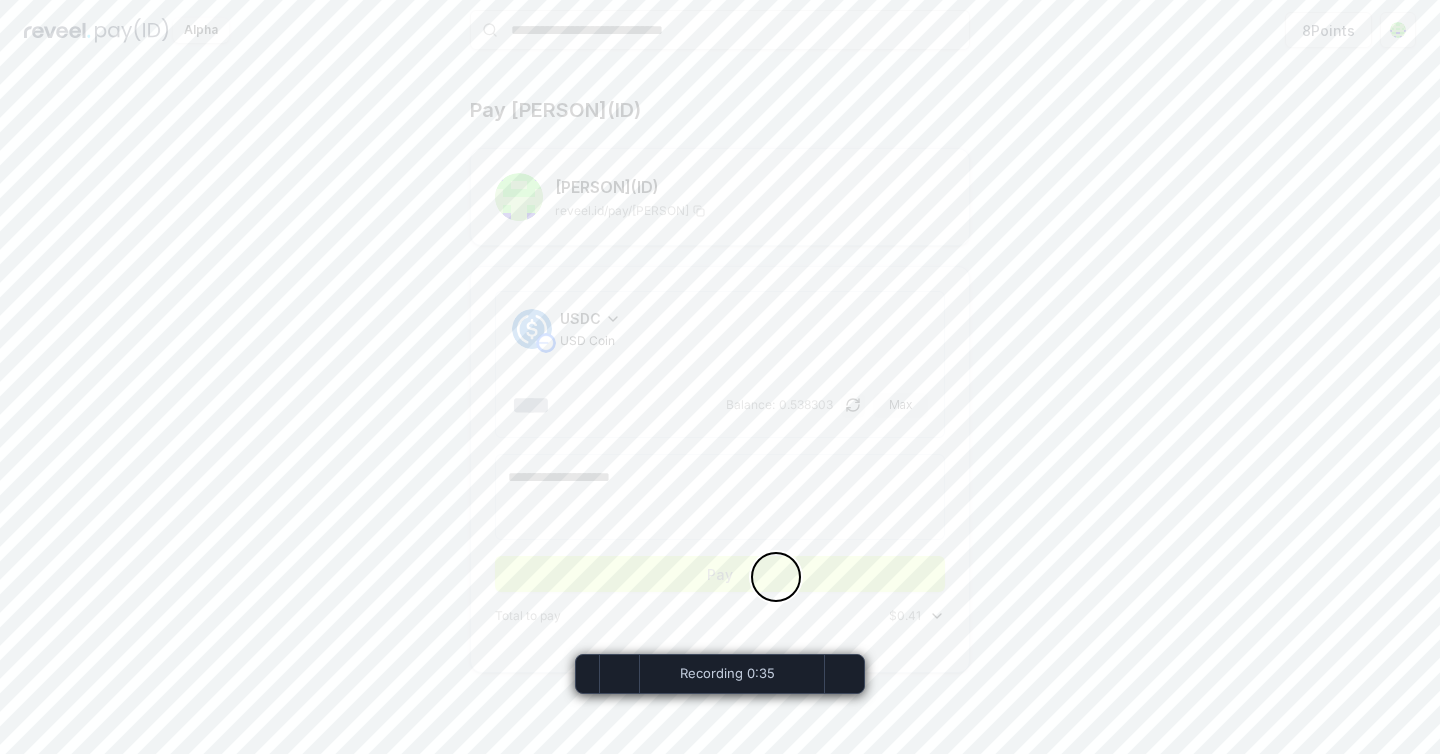 click on "USDC USD Coin *** Balance: 0.538303 Max Pay" at bounding box center (720, 441) 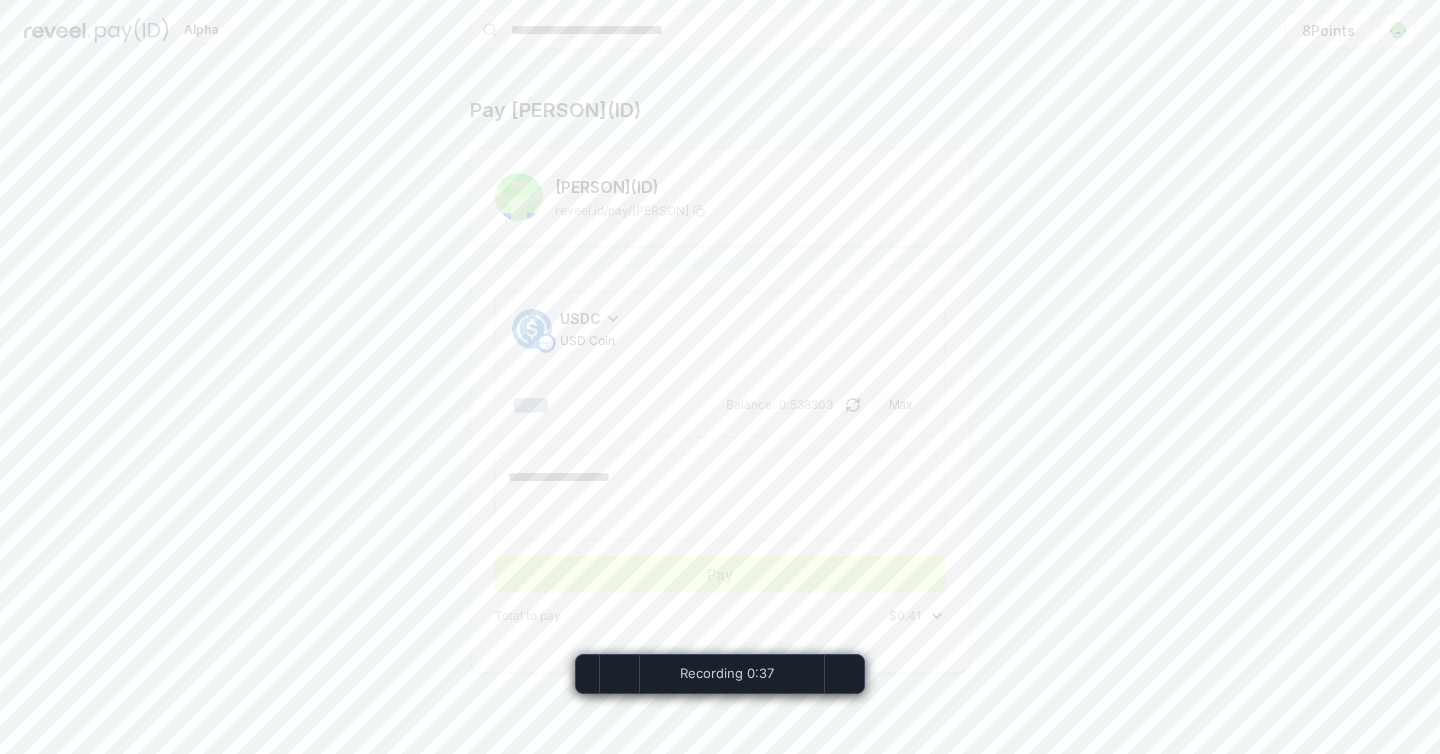 click on "***" at bounding box center (617, 405) 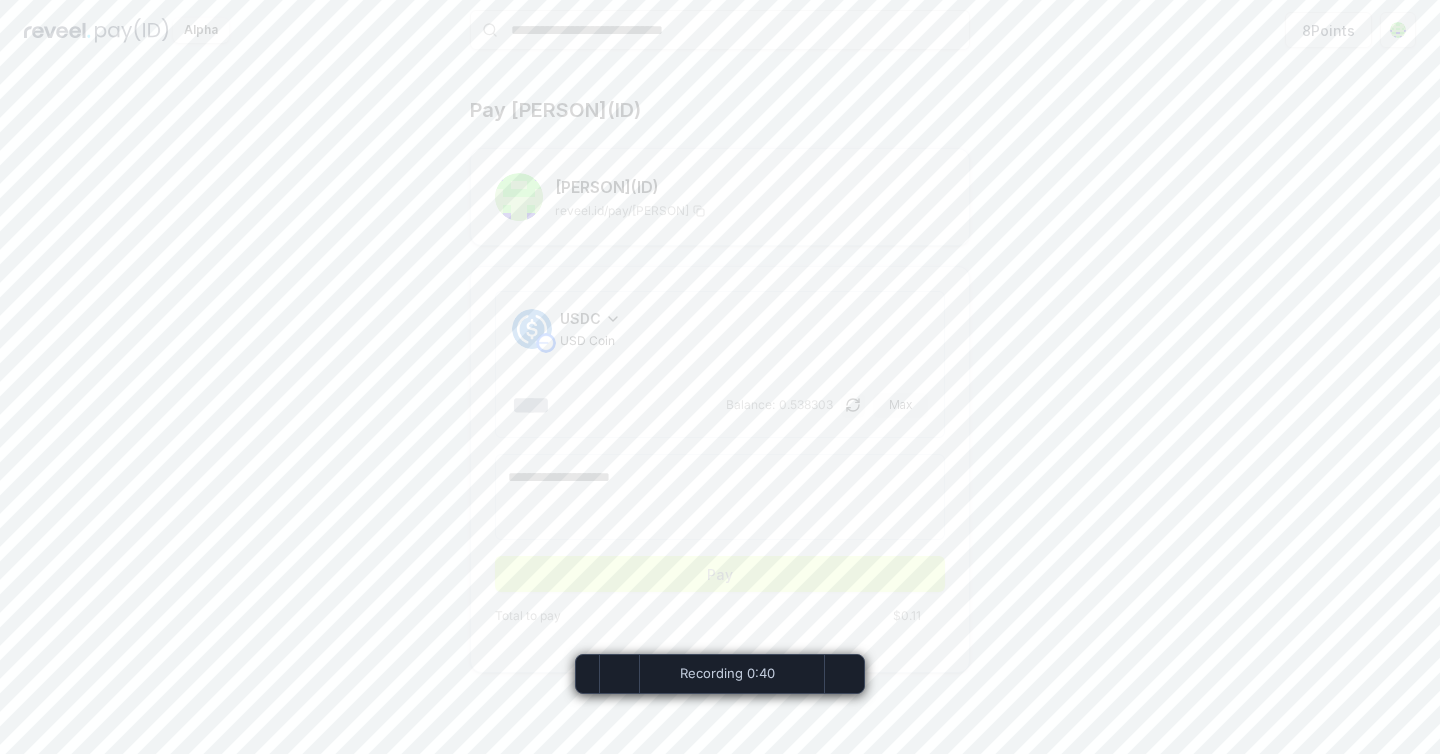 click on "***" at bounding box center [617, 405] 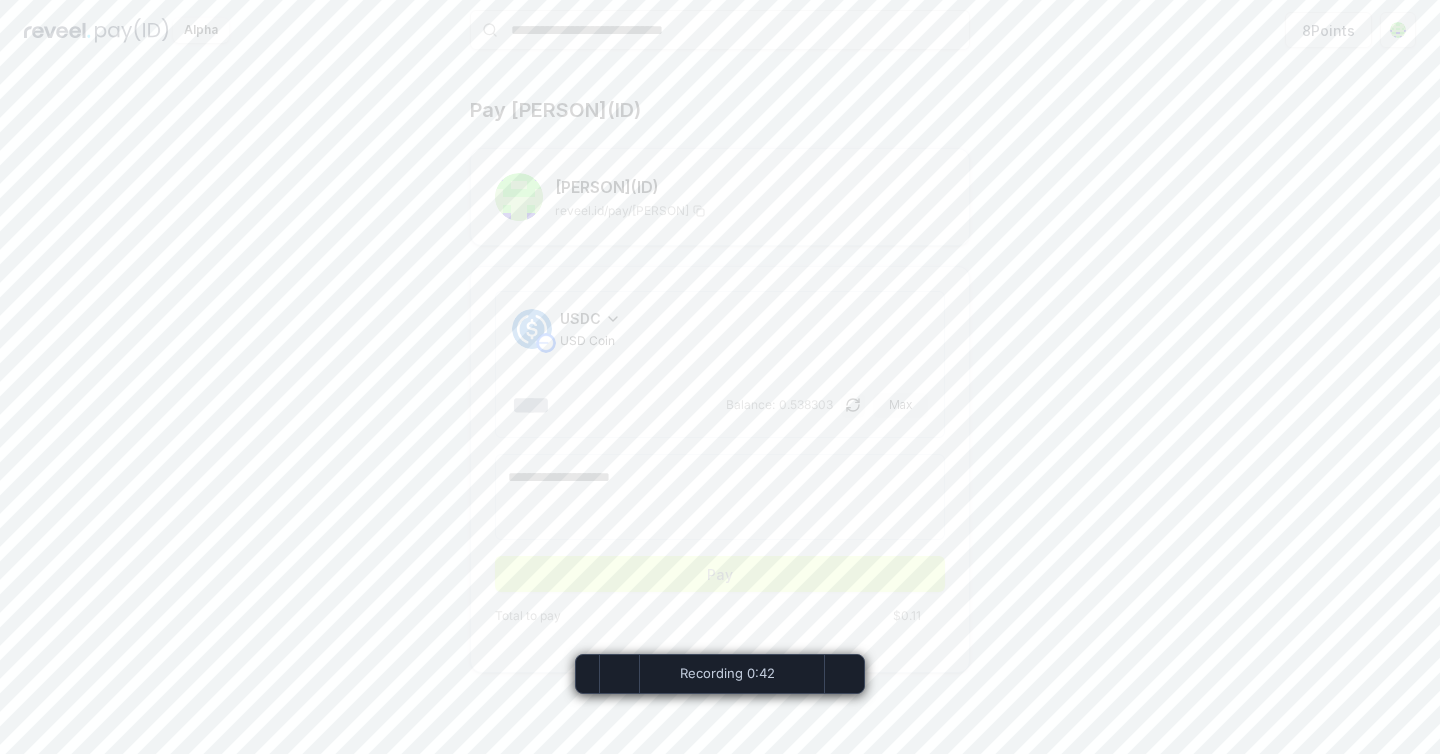type on "***" 